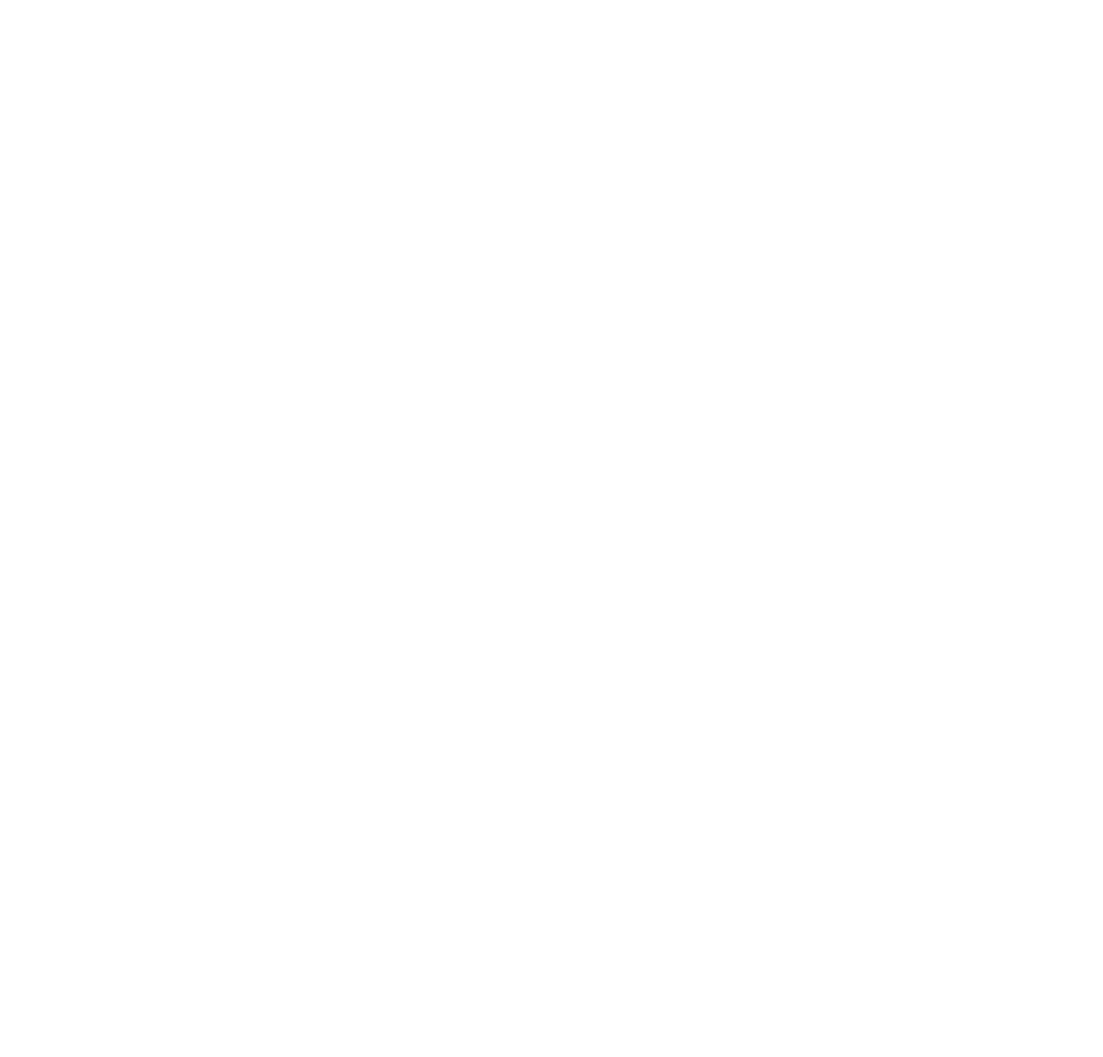 scroll, scrollTop: 0, scrollLeft: 0, axis: both 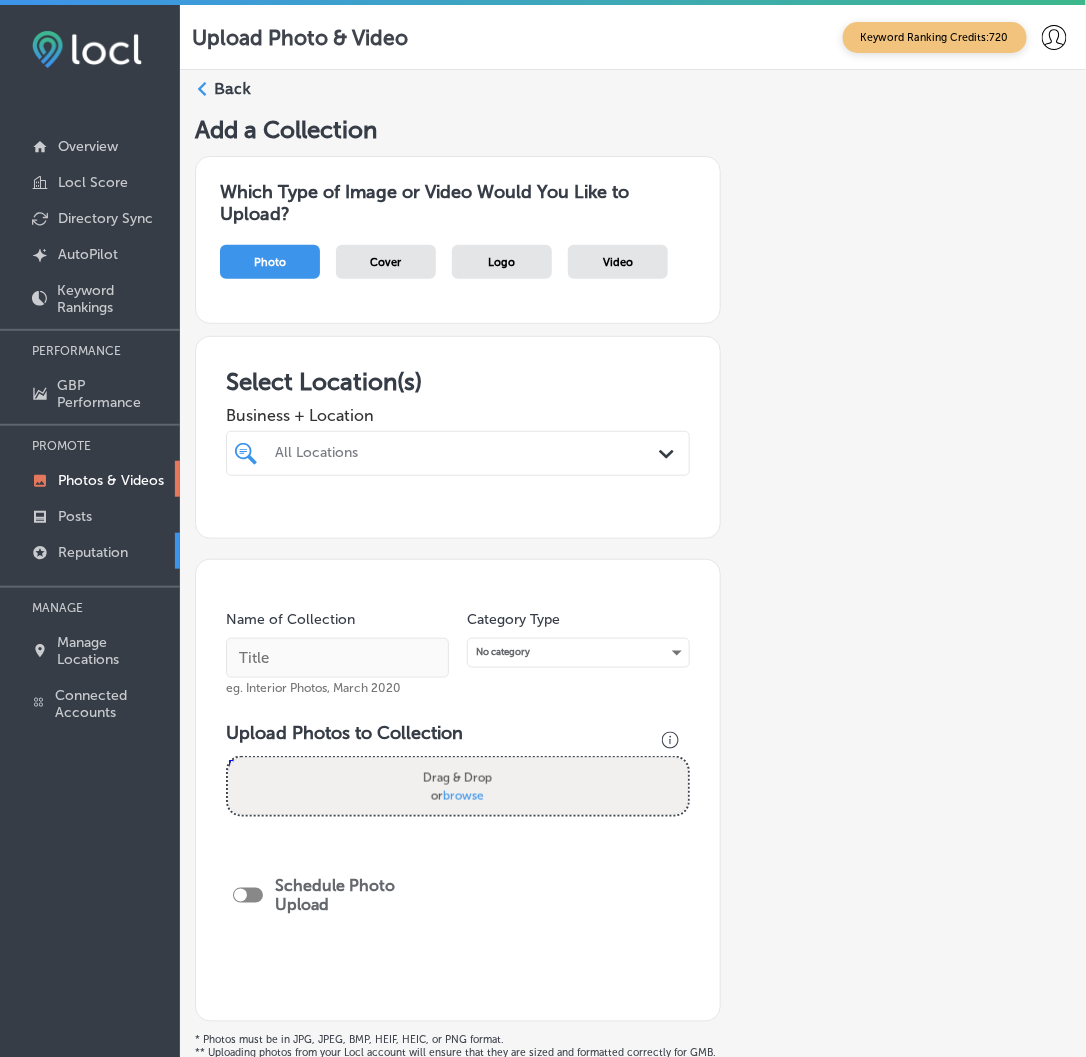 click on "Reputation" at bounding box center (93, 552) 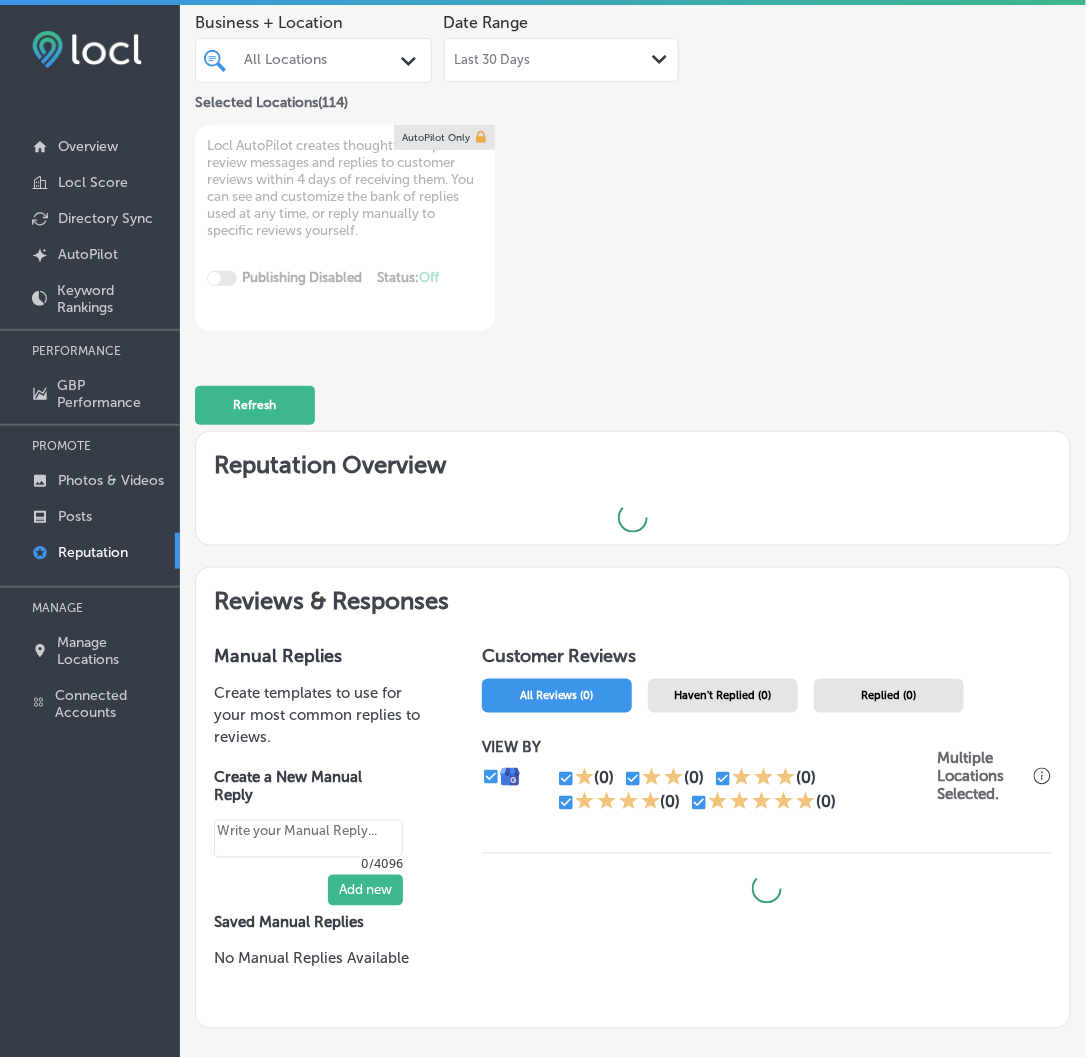 scroll, scrollTop: 217, scrollLeft: 0, axis: vertical 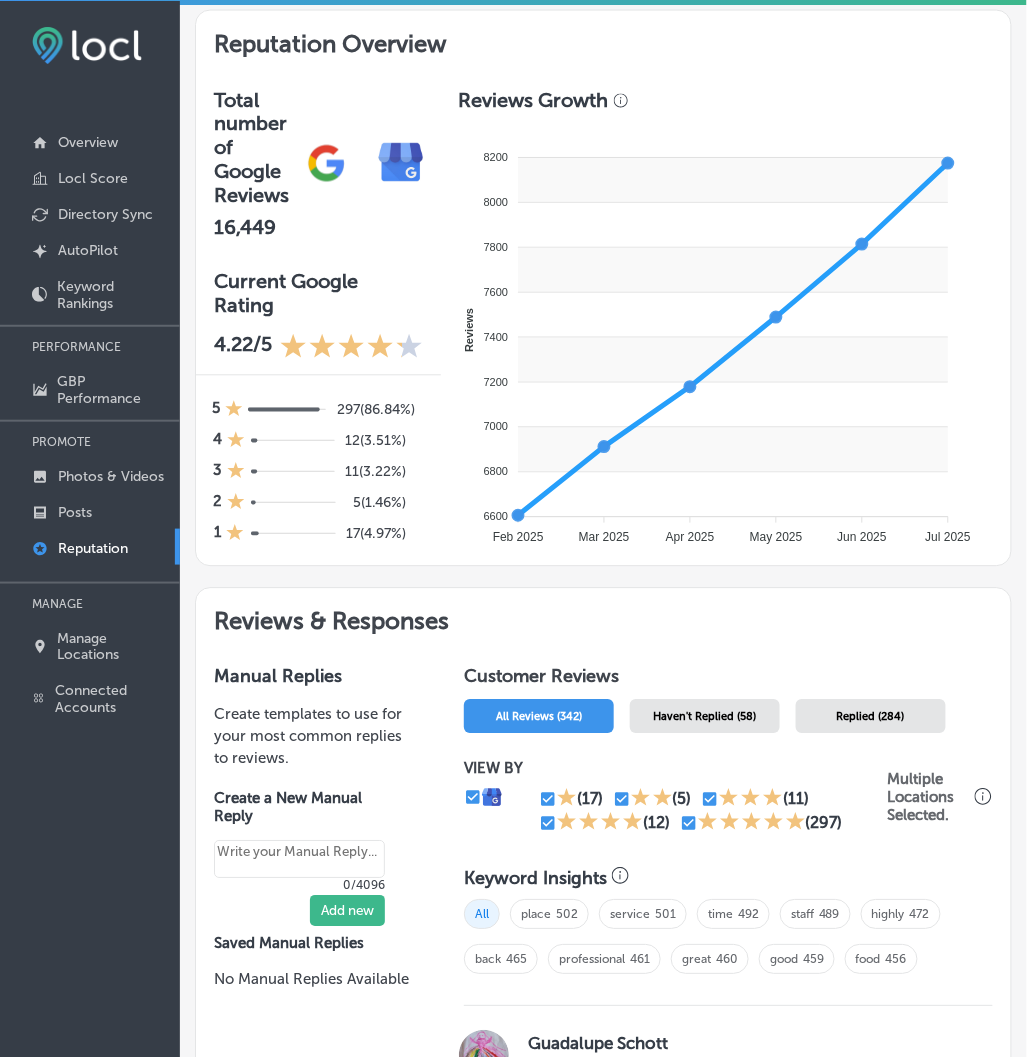 click on "Haven't Replied (58)" at bounding box center [704, 717] 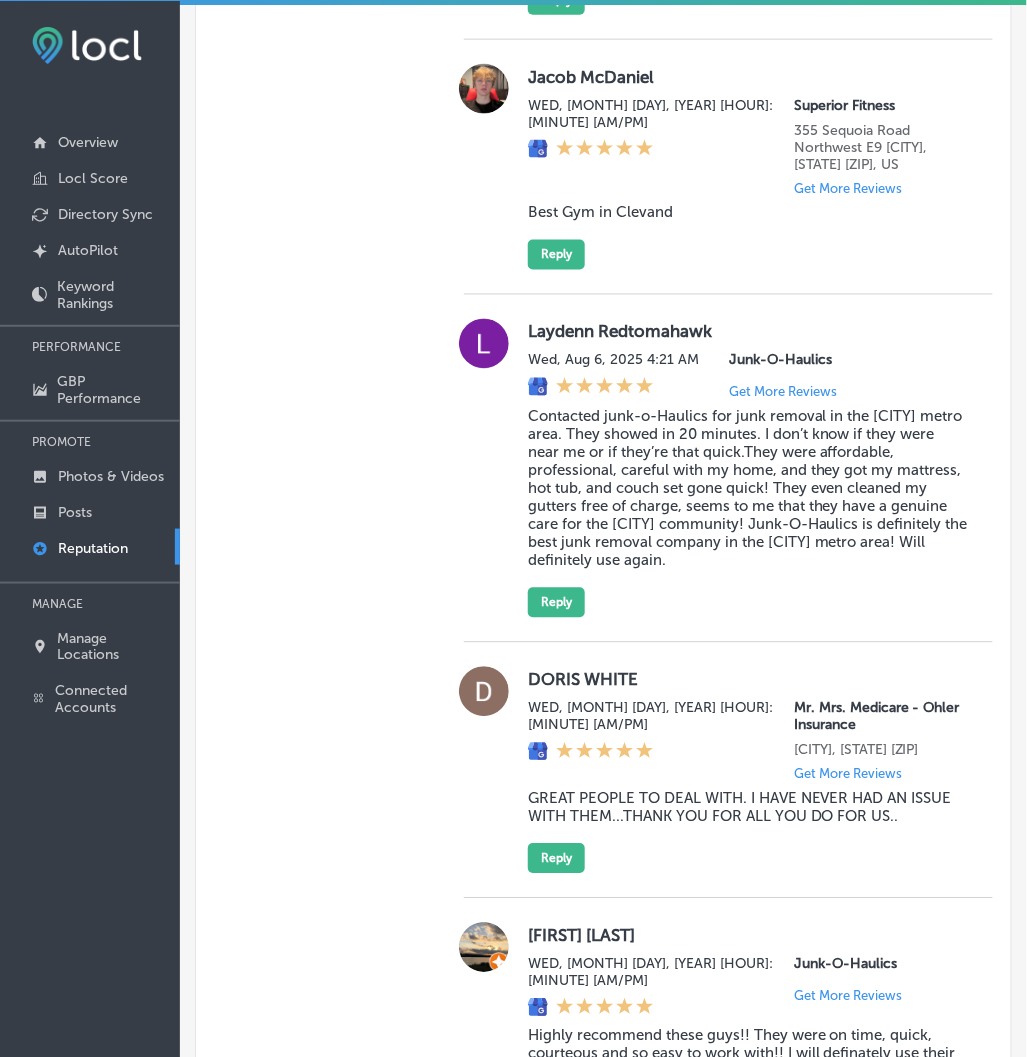 scroll, scrollTop: 1662, scrollLeft: 0, axis: vertical 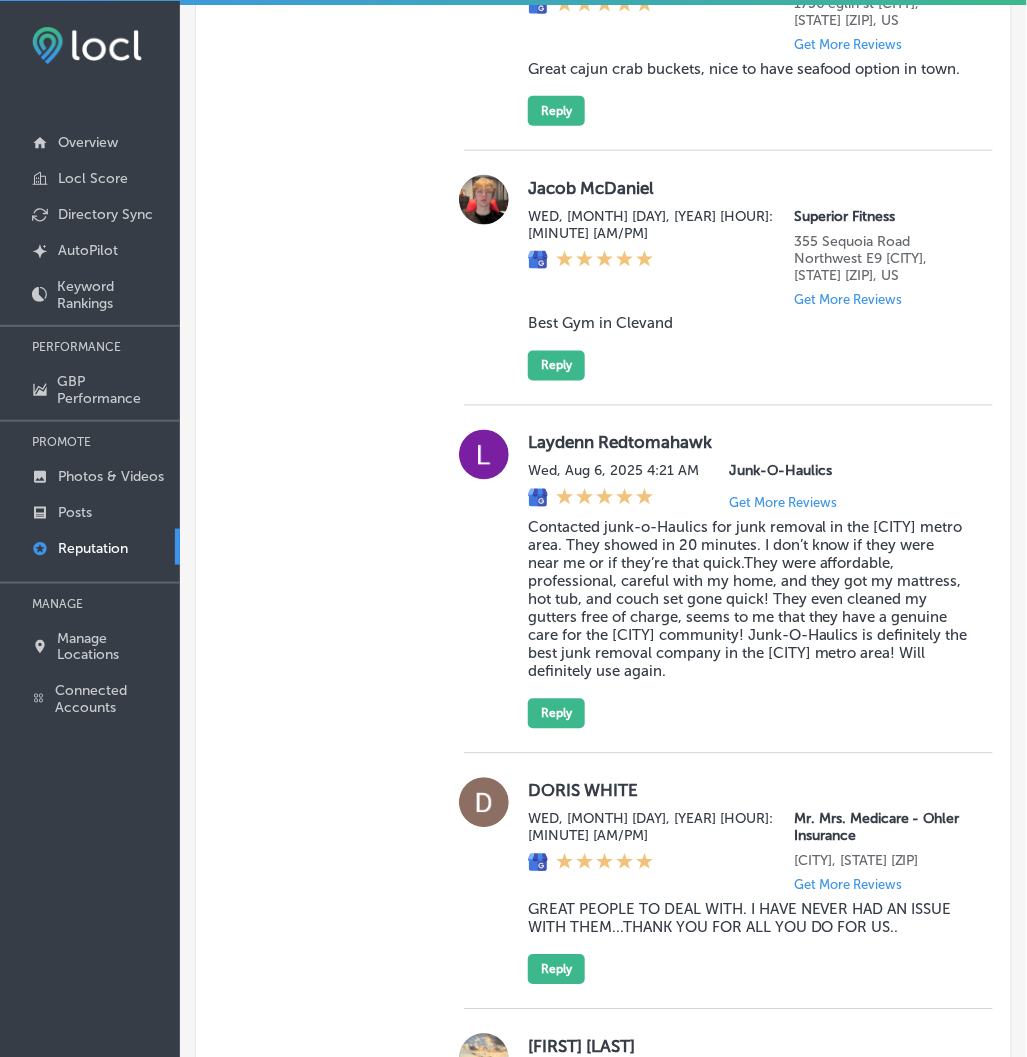 click on "Laydenn Redtomahawk" at bounding box center [748, 443] 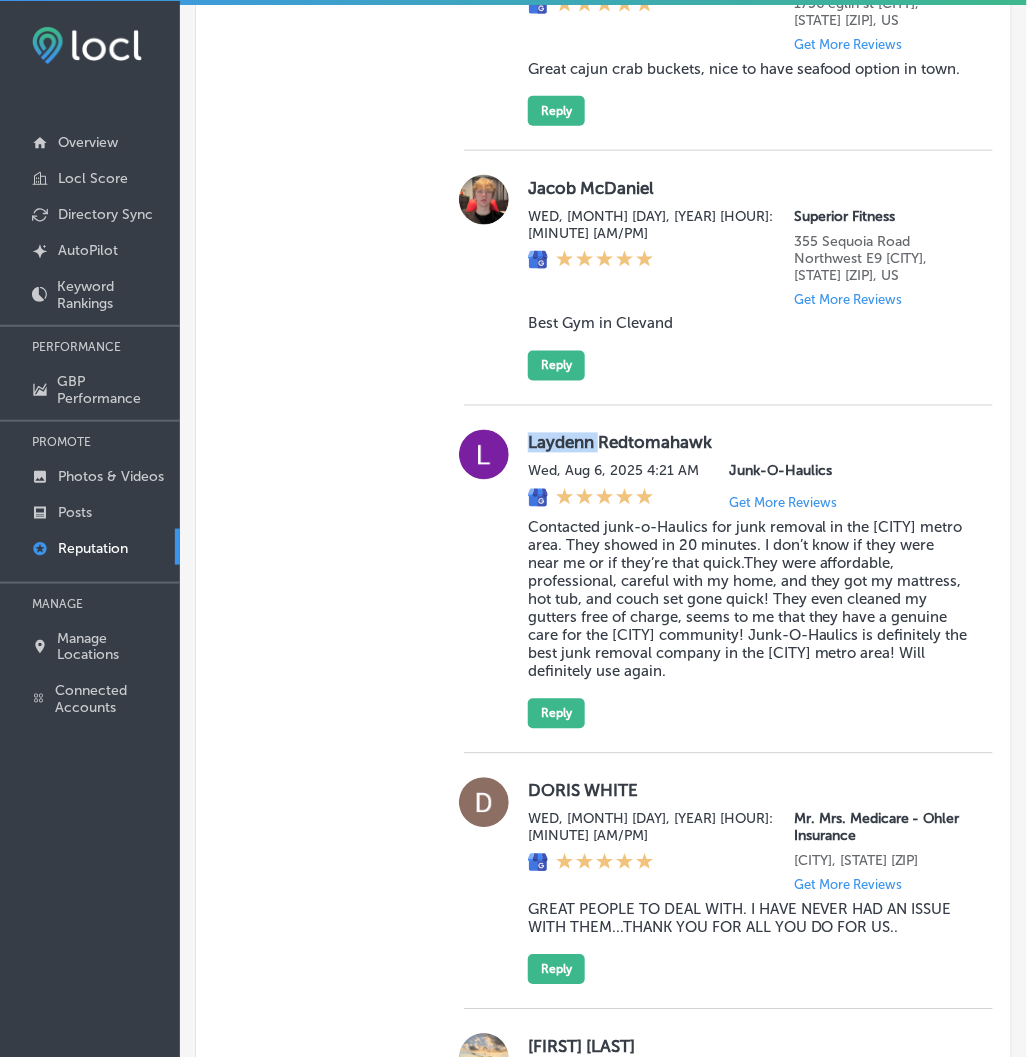 click on "Laydenn Redtomahawk" at bounding box center (748, 443) 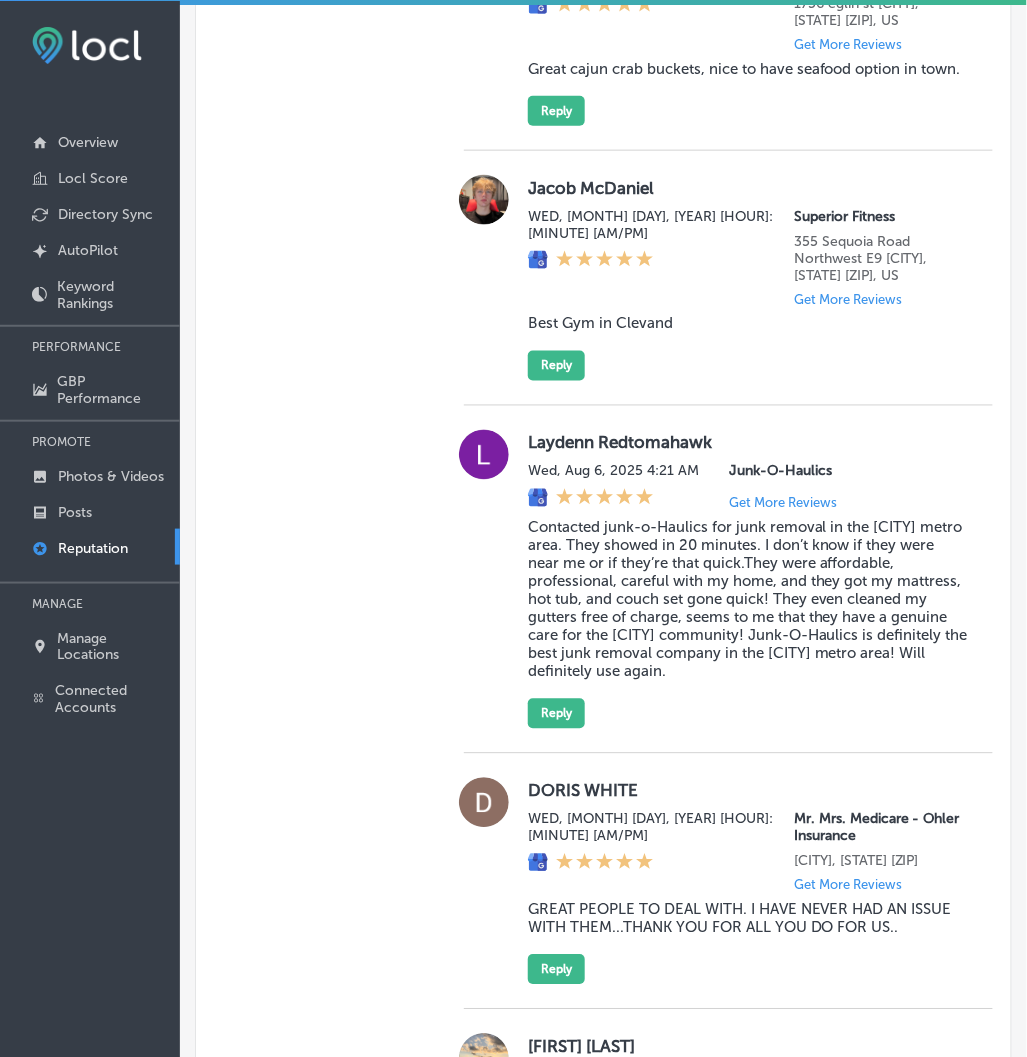 click on "Laydenn Redtomahawk   Wed, Aug 6, 2025 4:21 AM Junk-O-Haulics Get More Reviews Contacted junk-o-Haulics for junk removal in the [CITY] metro area. They showed in 20 minutes. I don’t know if they were near me or if they’re that quick.They were affordable, professional, careful with my home, and they got my mattress, hot tub, and couch set gone quick! They even cleaned my gutters free of charge, seems to me that they have a genuine care for the [CITY] community! Junk-O-Haulics is definitely the best junk removal company in the [CITY] metro area! Will definitely use again. Reply" at bounding box center [728, 579] 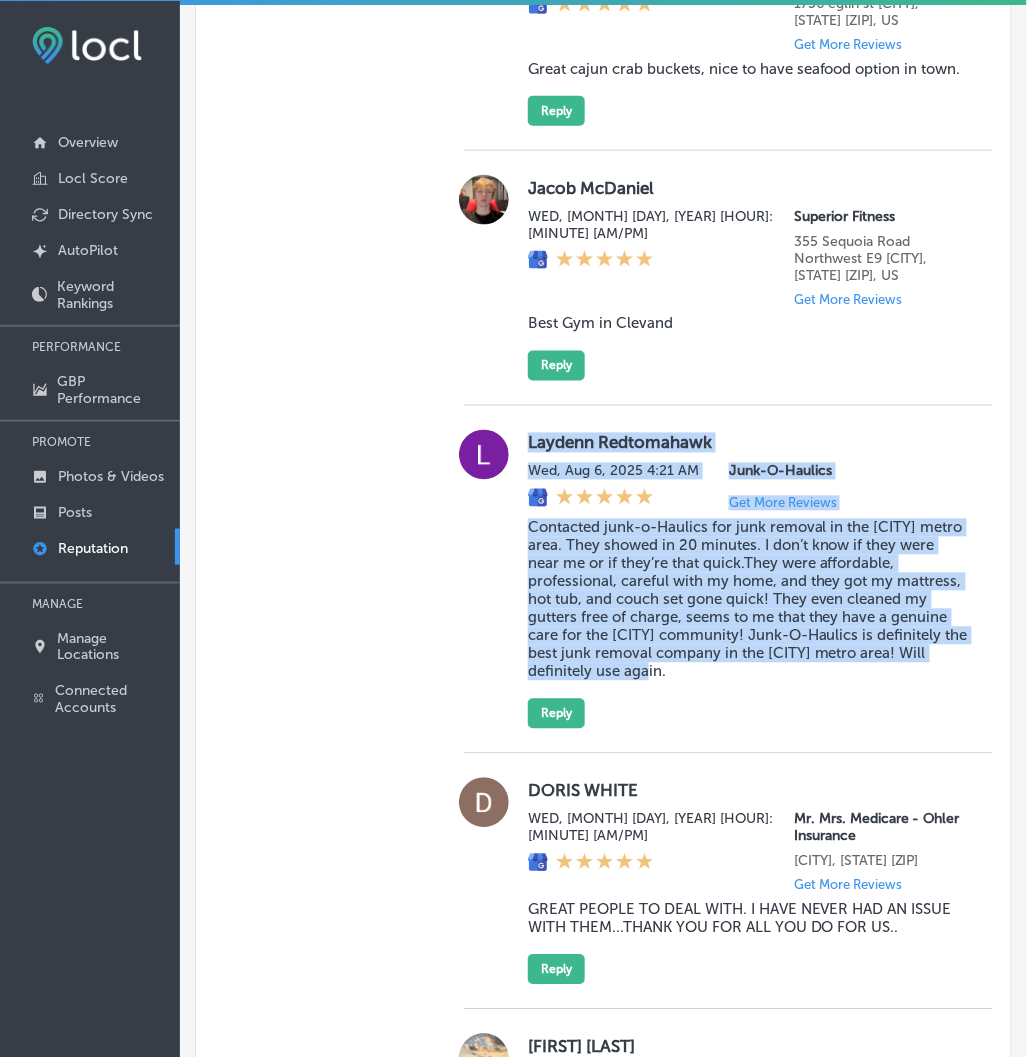drag, startPoint x: 524, startPoint y: 418, endPoint x: 857, endPoint y: 657, distance: 409.89023 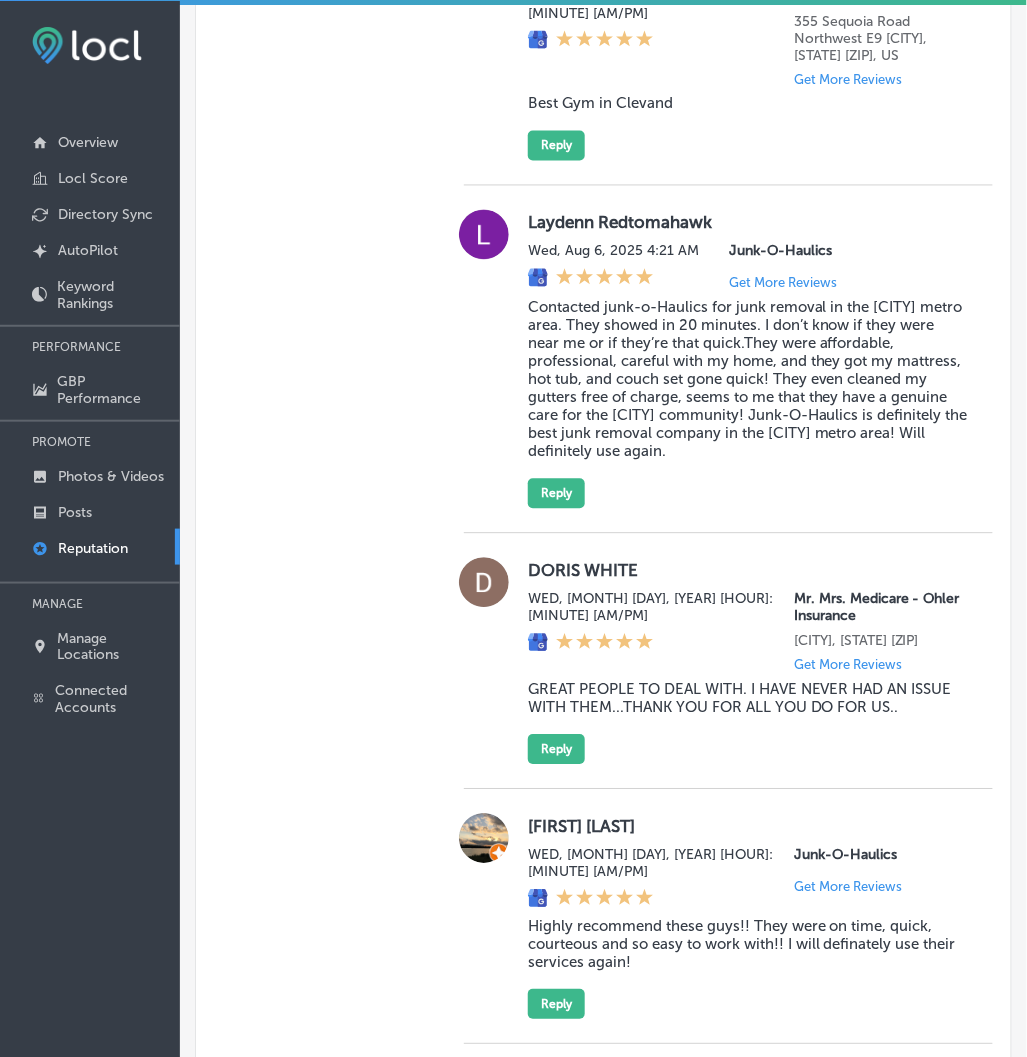 scroll, scrollTop: 1884, scrollLeft: 0, axis: vertical 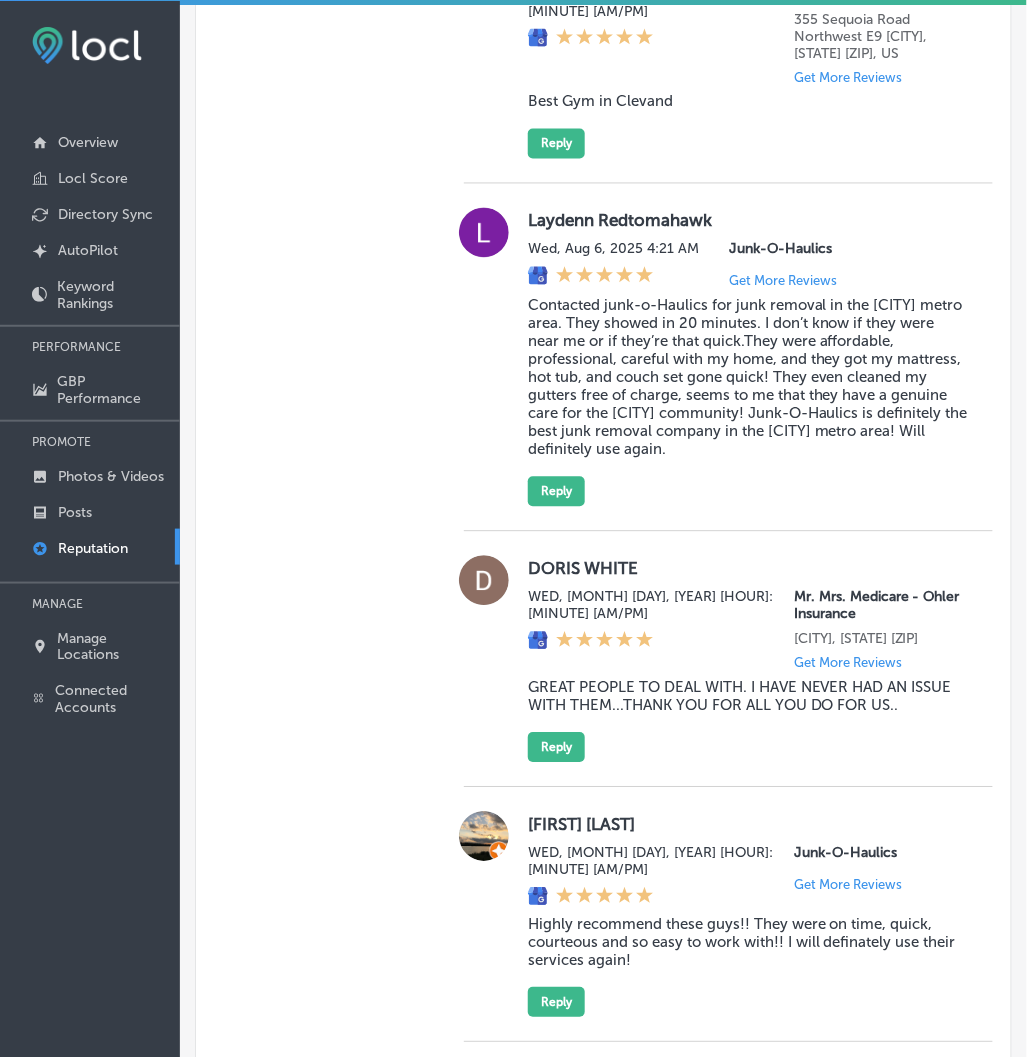 click on "DORIS WHITE" at bounding box center [748, 569] 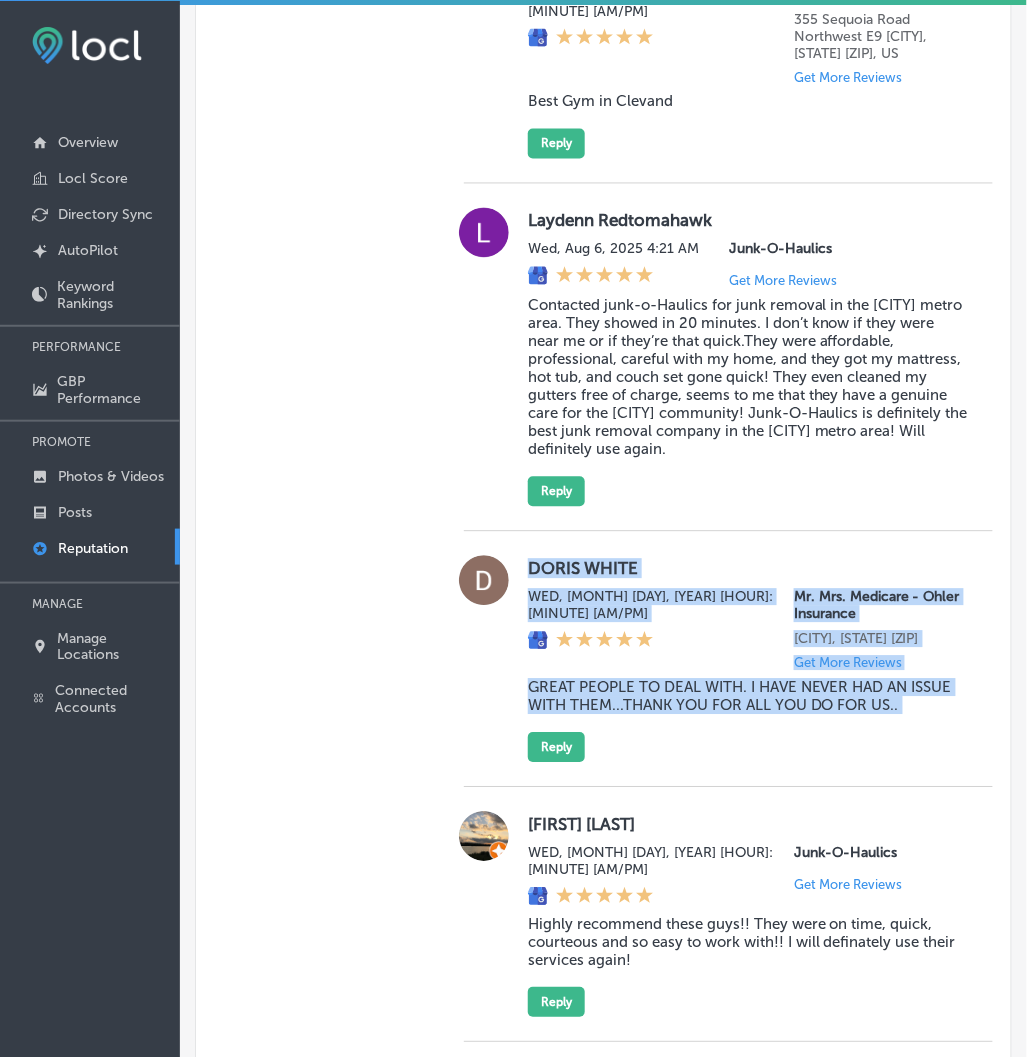 drag, startPoint x: 523, startPoint y: 551, endPoint x: 893, endPoint y: 683, distance: 392.84094 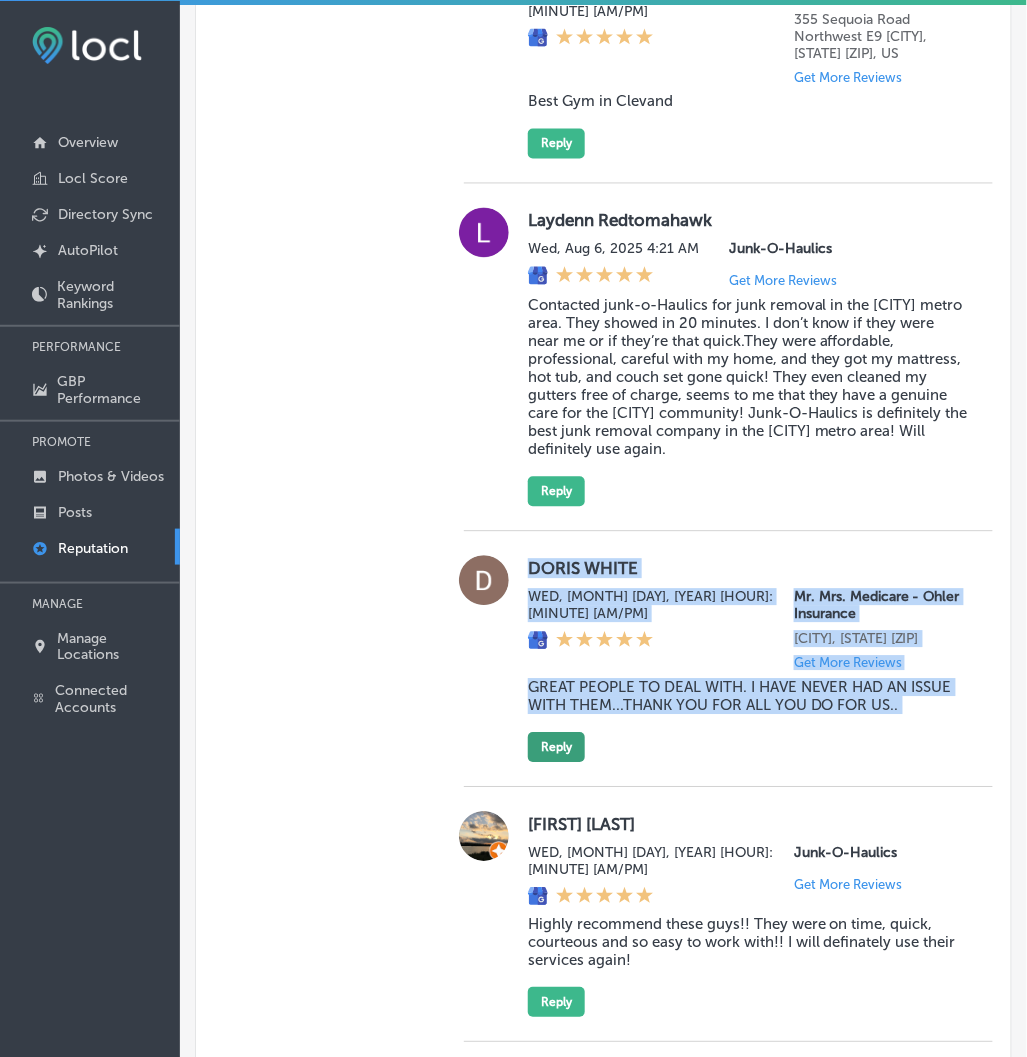 click on "Reply" at bounding box center (556, 748) 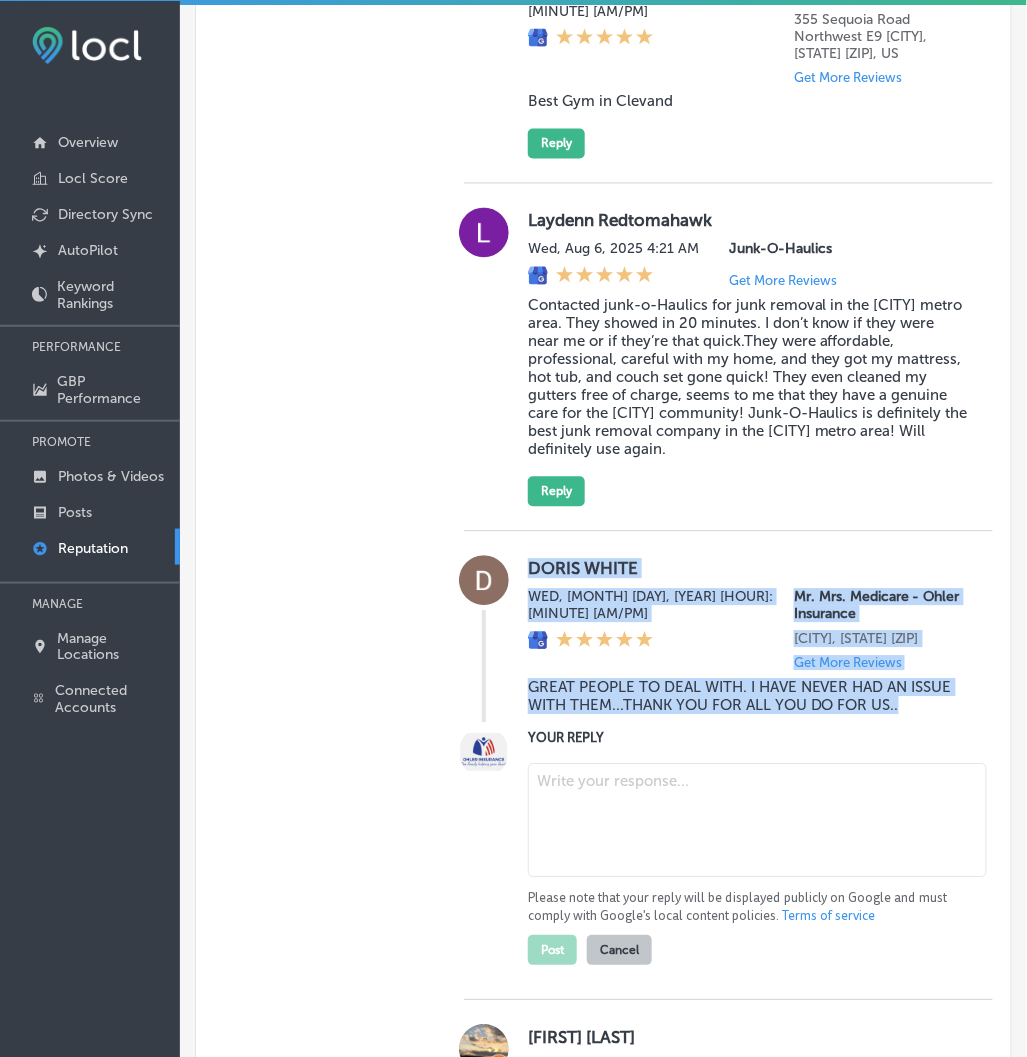 type on "x" 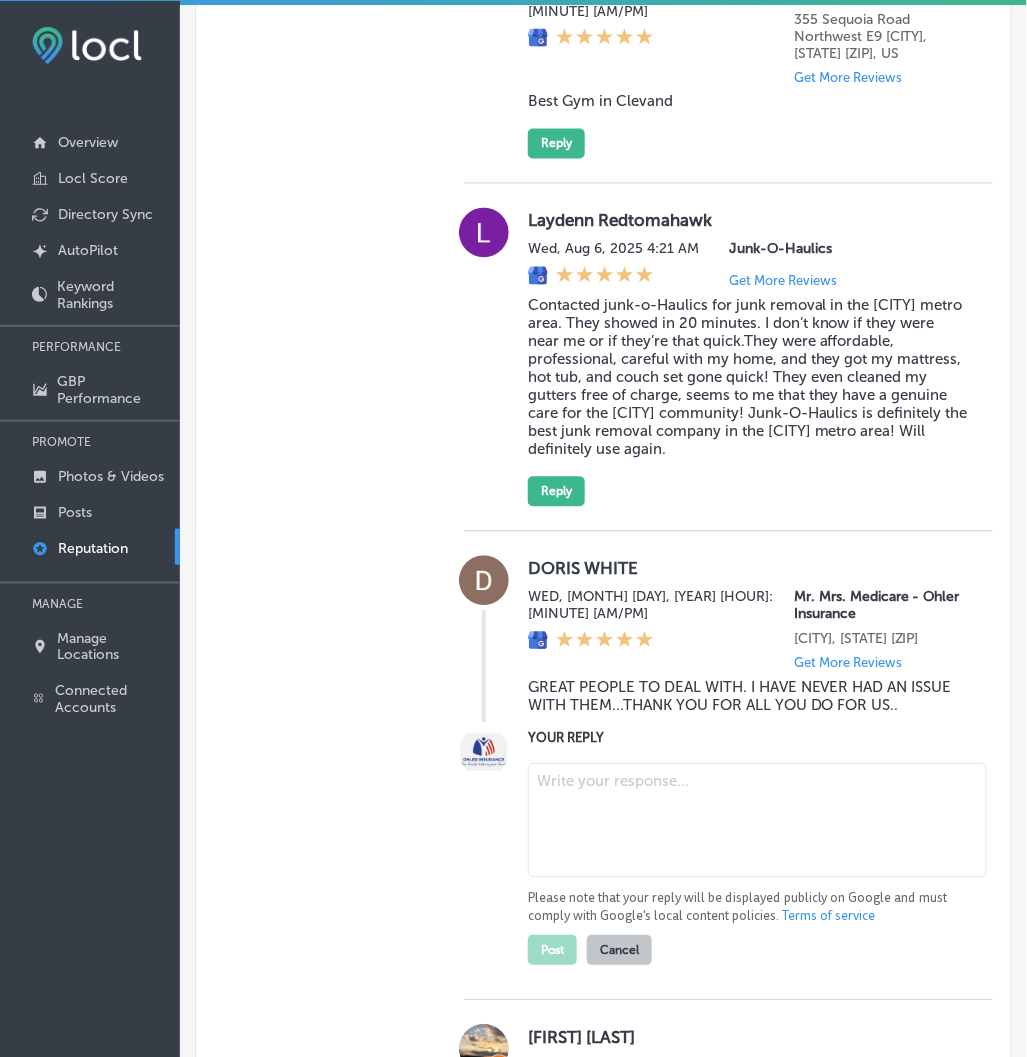 click at bounding box center [757, 821] 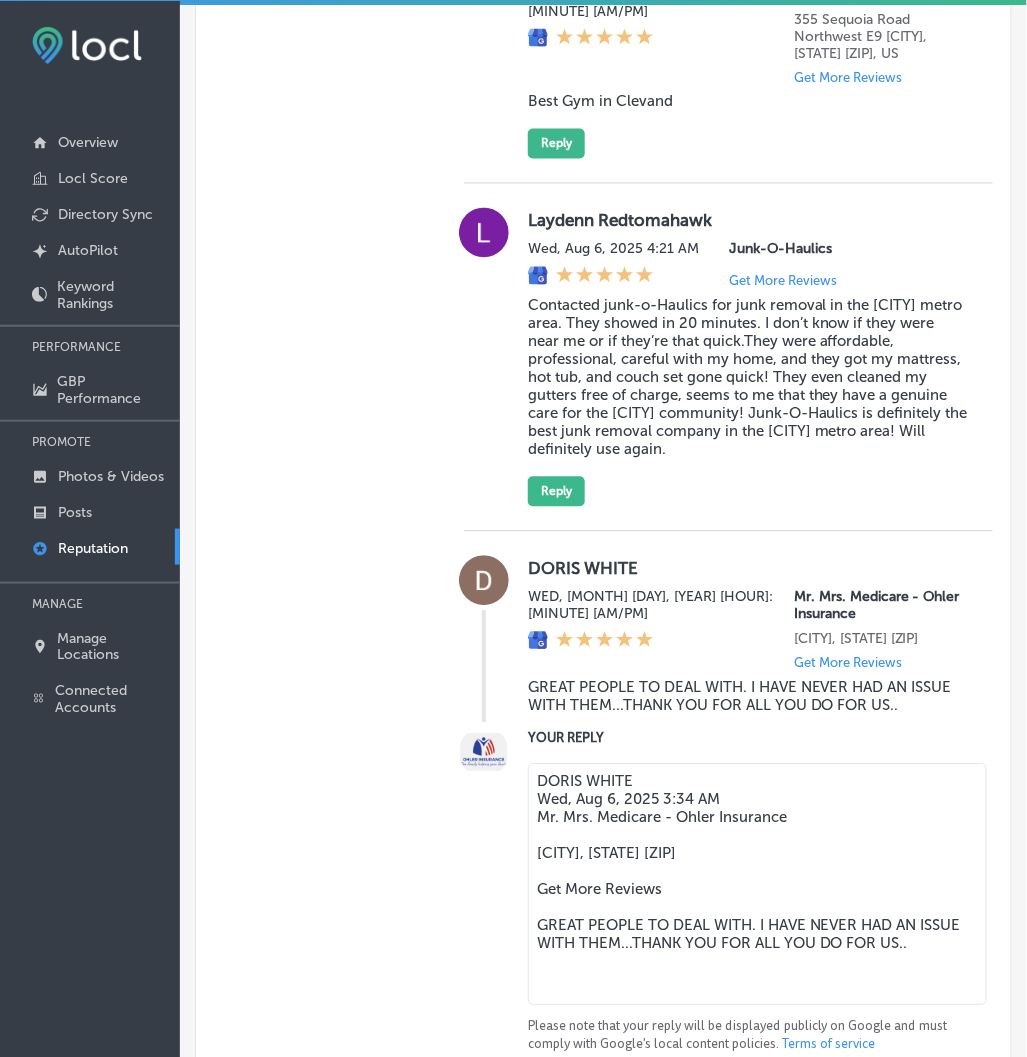 drag, startPoint x: 527, startPoint y: 755, endPoint x: 965, endPoint y: 944, distance: 477.03772 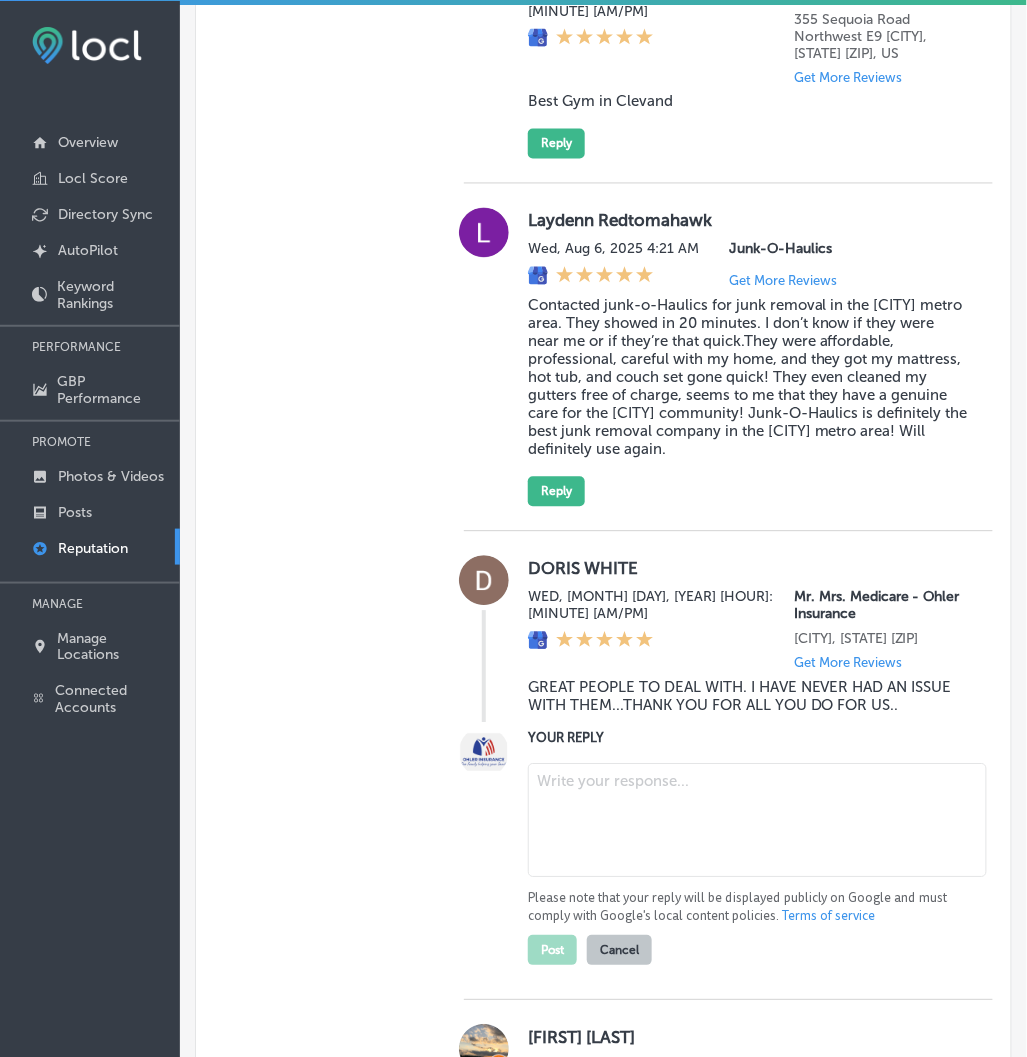click at bounding box center [757, 821] 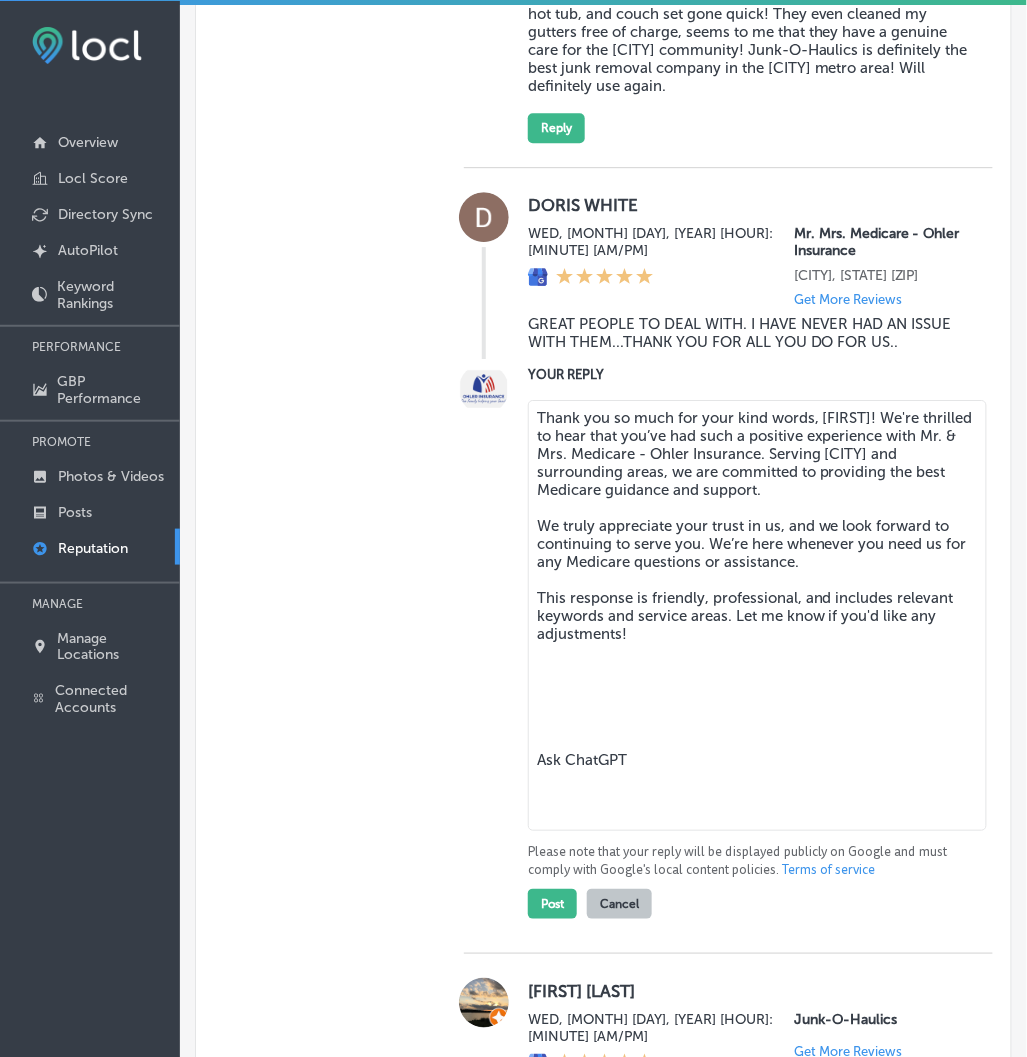 scroll, scrollTop: 2302, scrollLeft: 0, axis: vertical 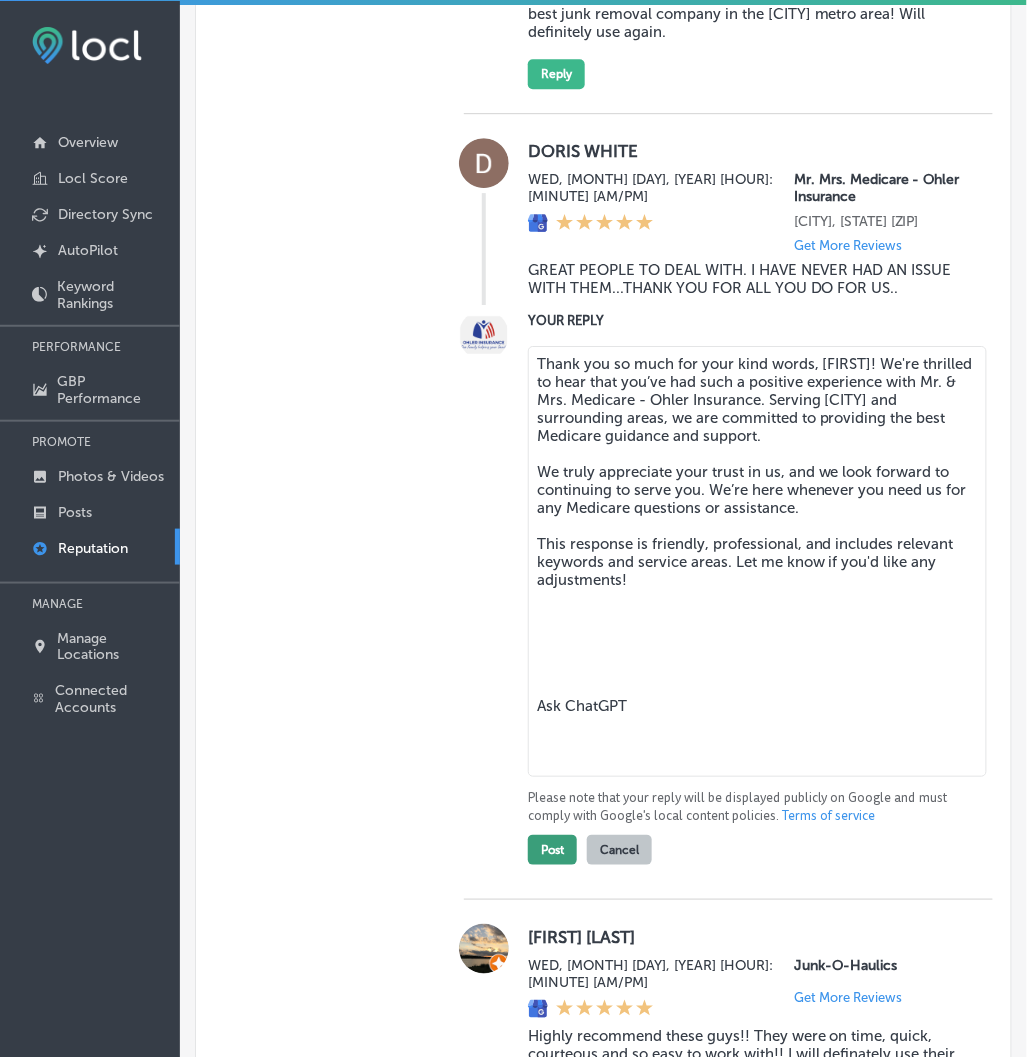 type on "Thank you so much for your kind words, [FIRST]! We're thrilled to hear that you’ve had such a positive experience with Mr. & Mrs. Medicare - Ohler Insurance. Serving [CITY] and surrounding areas, we are committed to providing the best Medicare guidance and support.
We truly appreciate your trust in us, and we look forward to continuing to serve you. We’re here whenever you need us for any Medicare questions or assistance.
This response is friendly, professional, and includes relevant keywords and service areas. Let me know if you'd like any adjustments!
Ask ChatGPT" 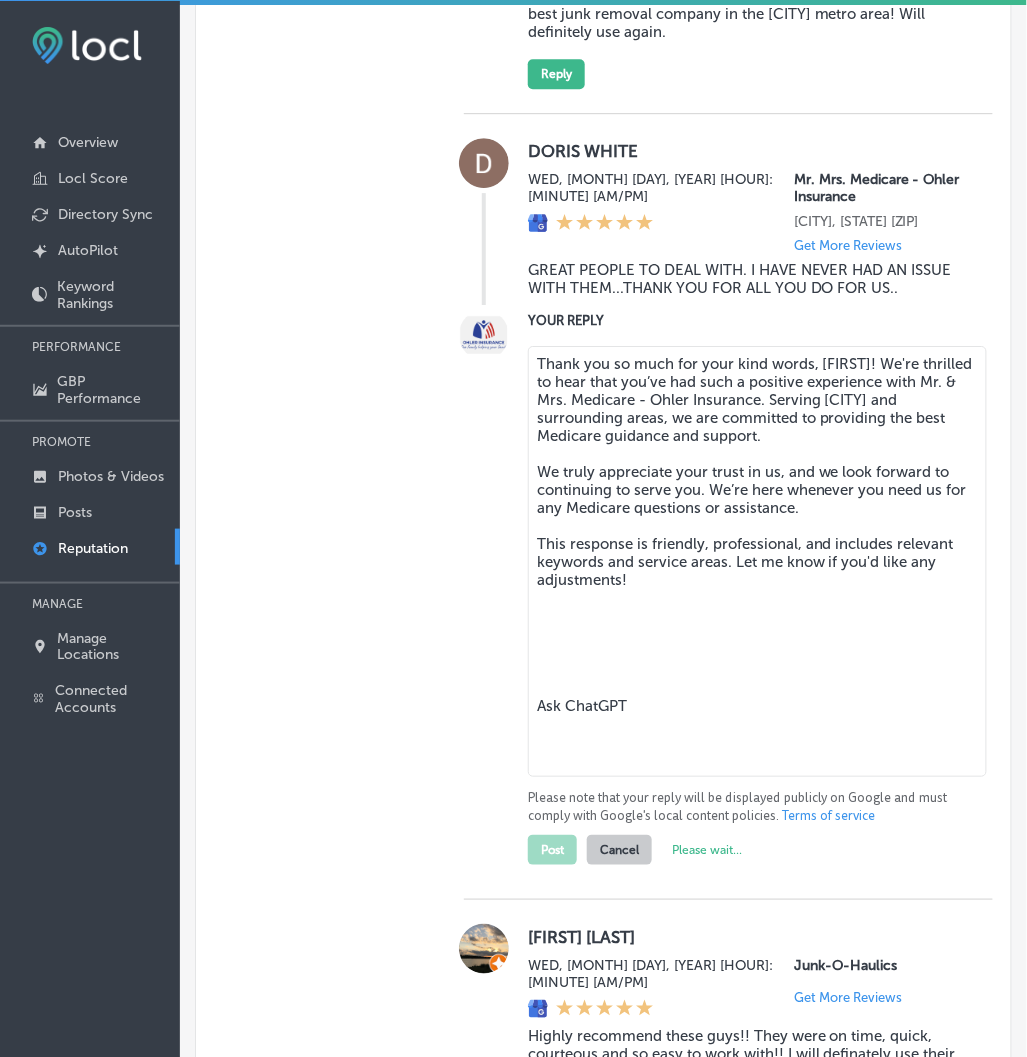type on "x" 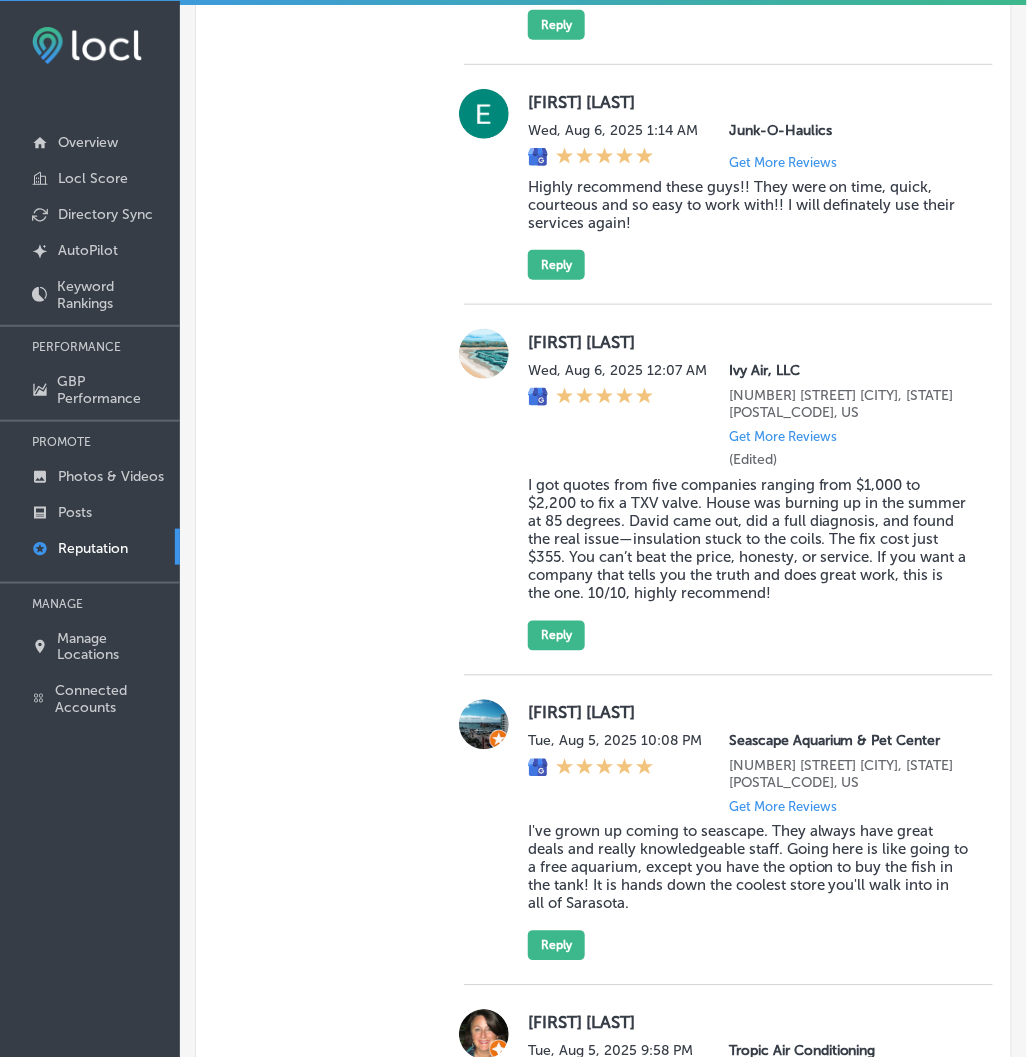 scroll, scrollTop: 2746, scrollLeft: 0, axis: vertical 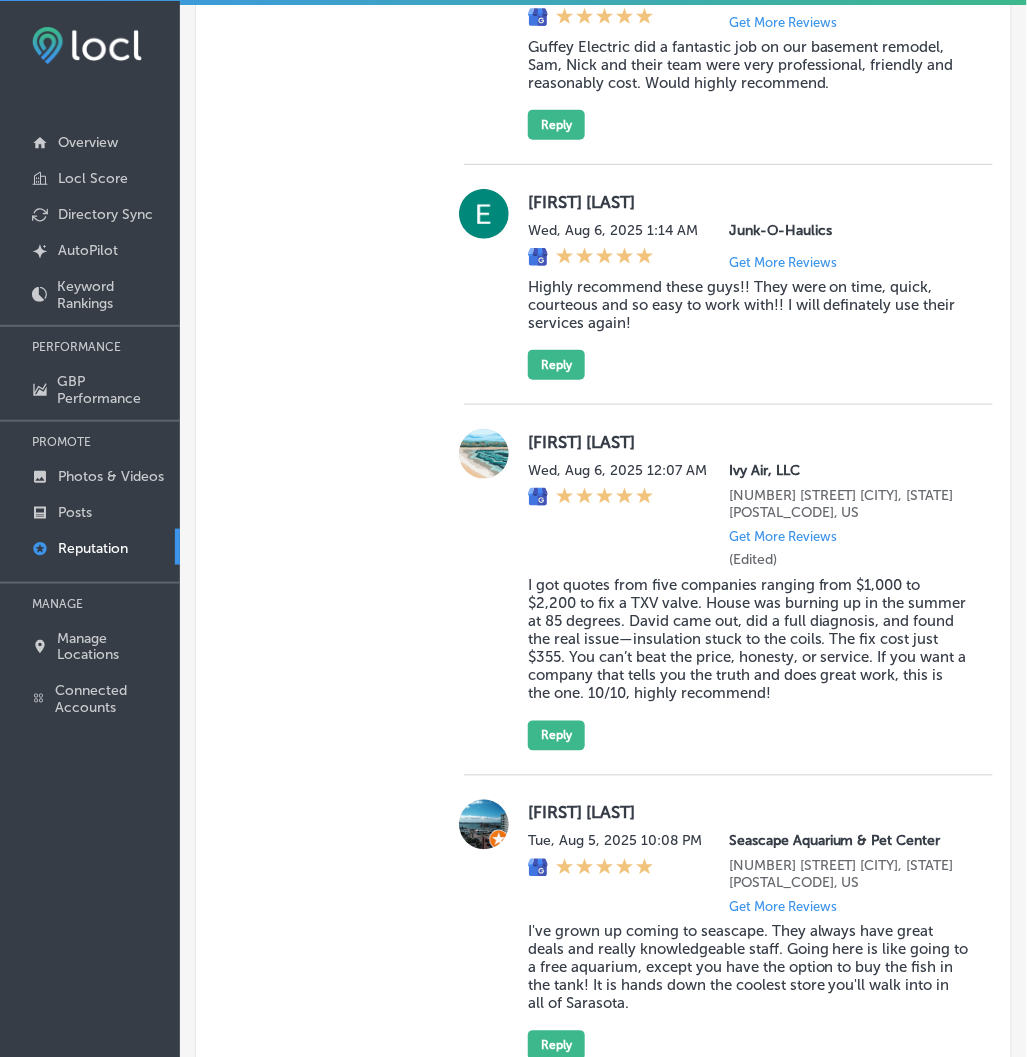 click on "[FIRST] [LAST]" at bounding box center (748, 442) 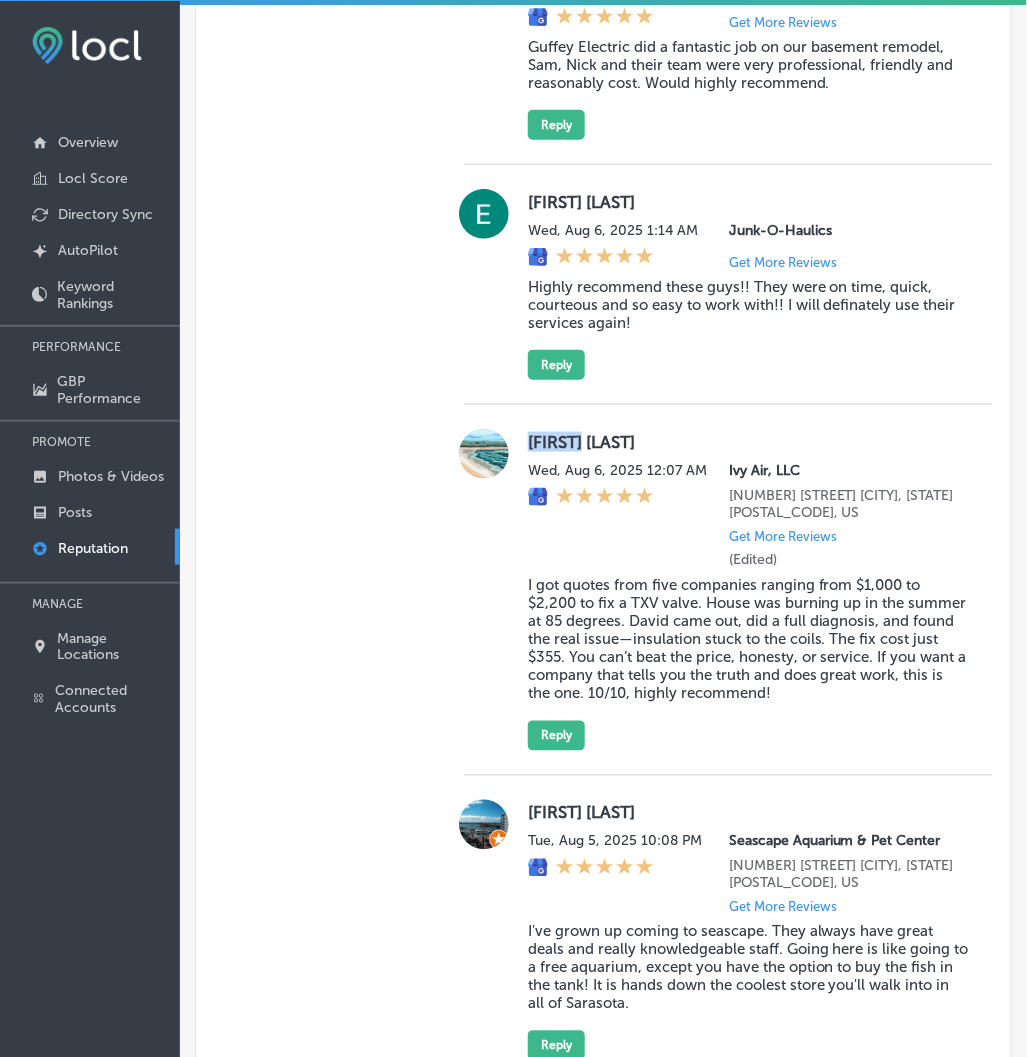 click on "[FIRST] [LAST]" at bounding box center (748, 442) 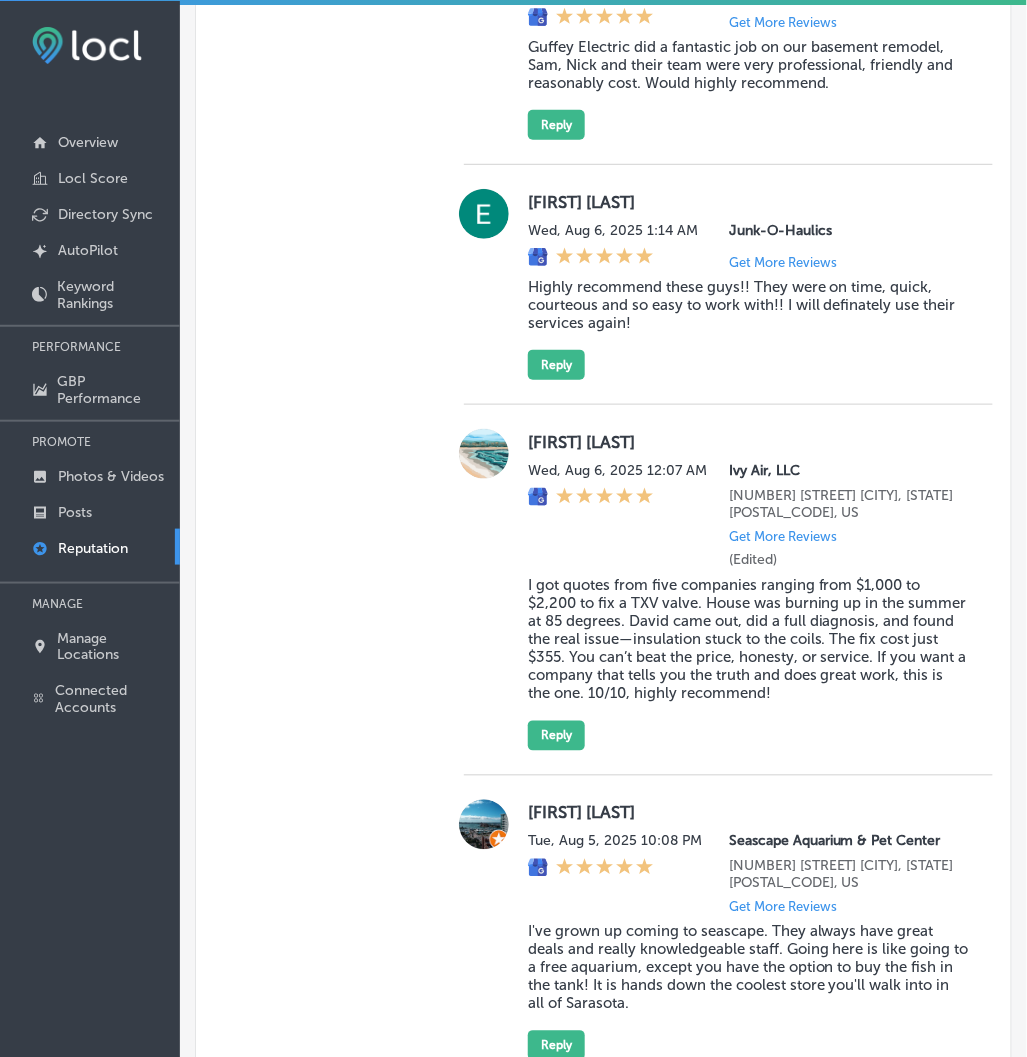 click on "Ashley Carter   Wed, Aug 6, 2025 12:07 AM Ivy Air, LLC 2838 Farm to Market Road [CITY], [STATE] [ZIP], US Get More Reviews (Edited) I got quotes from five companies ranging from $1,000 to $2,200 to fix a TXV valve. House was burning up in the summer at 85 degrees.
David came out, did a full diagnosis, and found the real issue—insulation stuck to the coils. The fix cost just $355. You can’t beat the price, honesty, or service. If you want a company that tells you the truth and does great work, this is the one. 10/10, highly recommend! Reply" at bounding box center (728, 590) 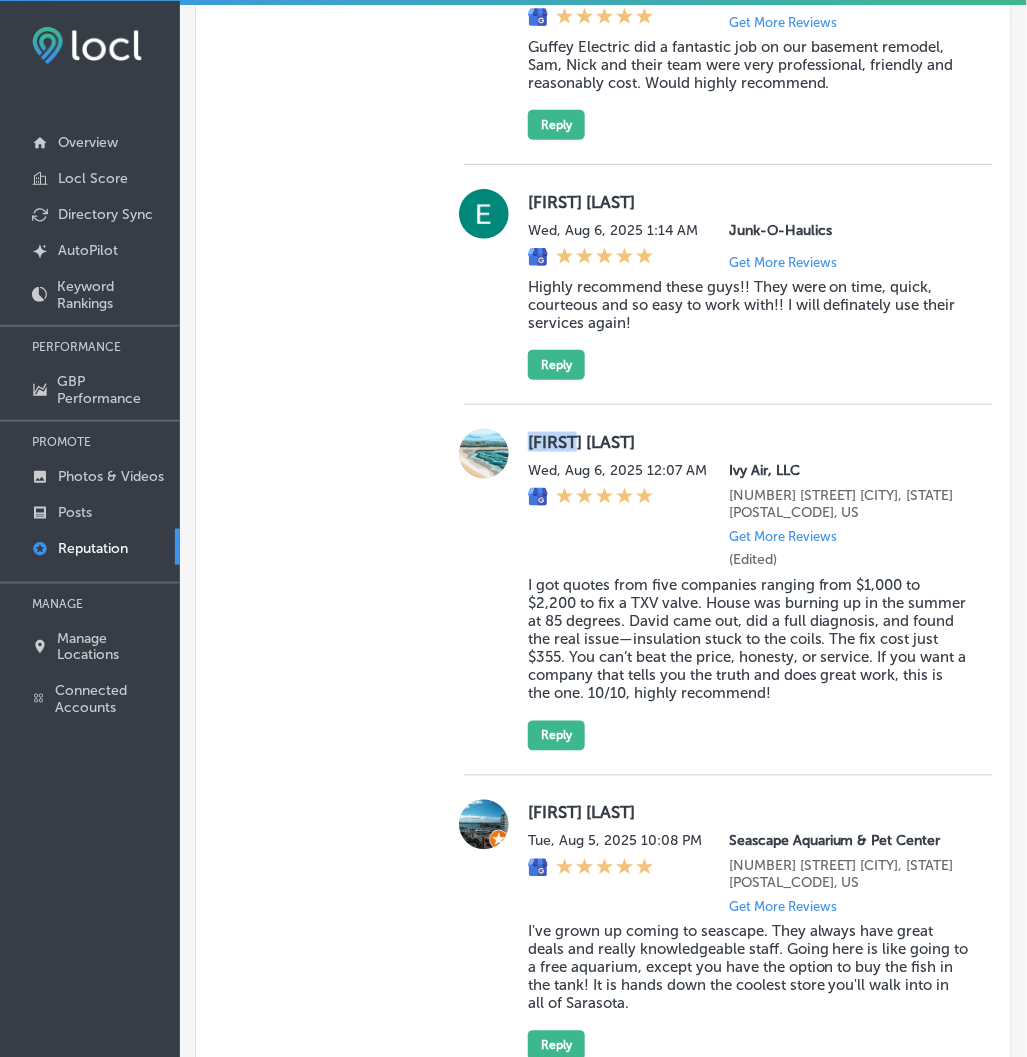 click on "[FIRST] [LAST]" at bounding box center [748, 442] 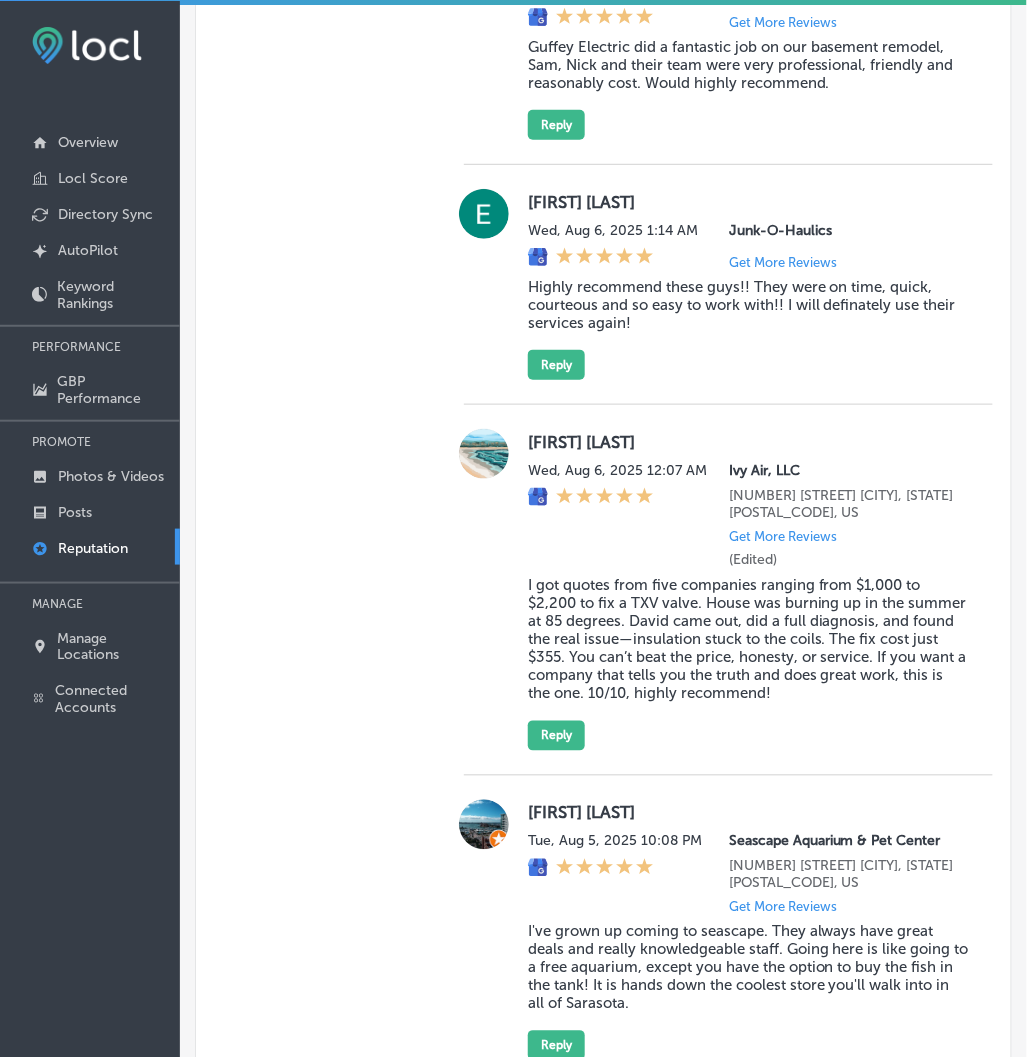 drag, startPoint x: 684, startPoint y: 510, endPoint x: 624, endPoint y: 523, distance: 61.39218 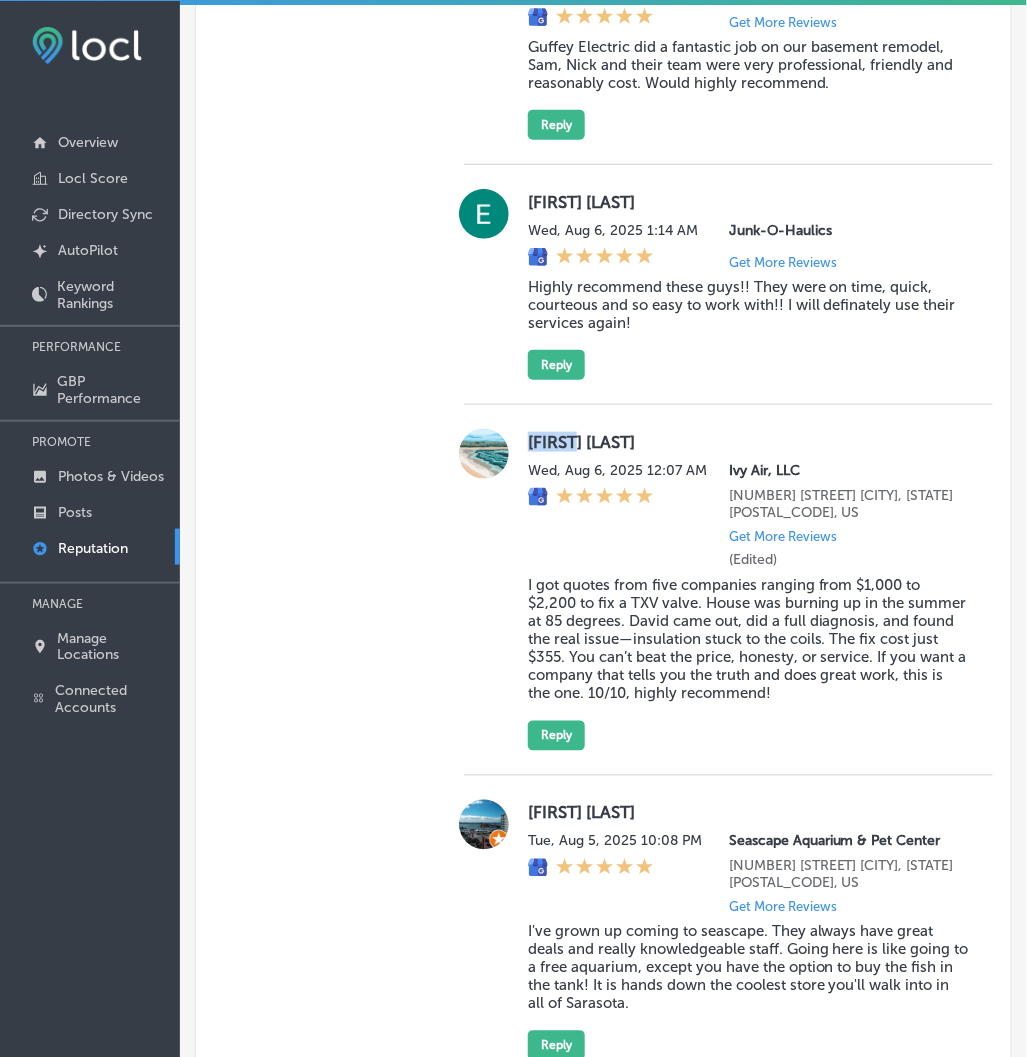 click on "[FIRST] [LAST]" at bounding box center [748, 442] 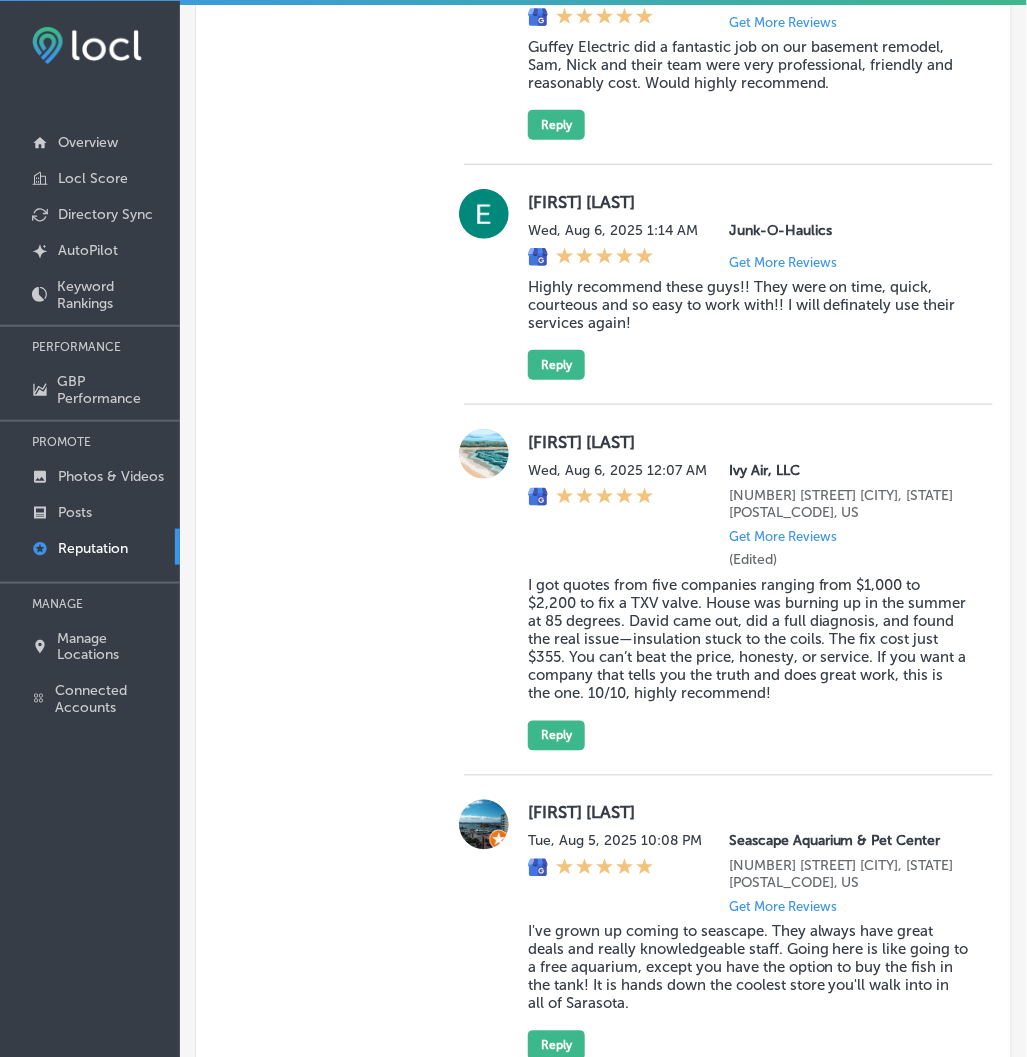 click on "[FIRST] [LAST]" at bounding box center (748, 442) 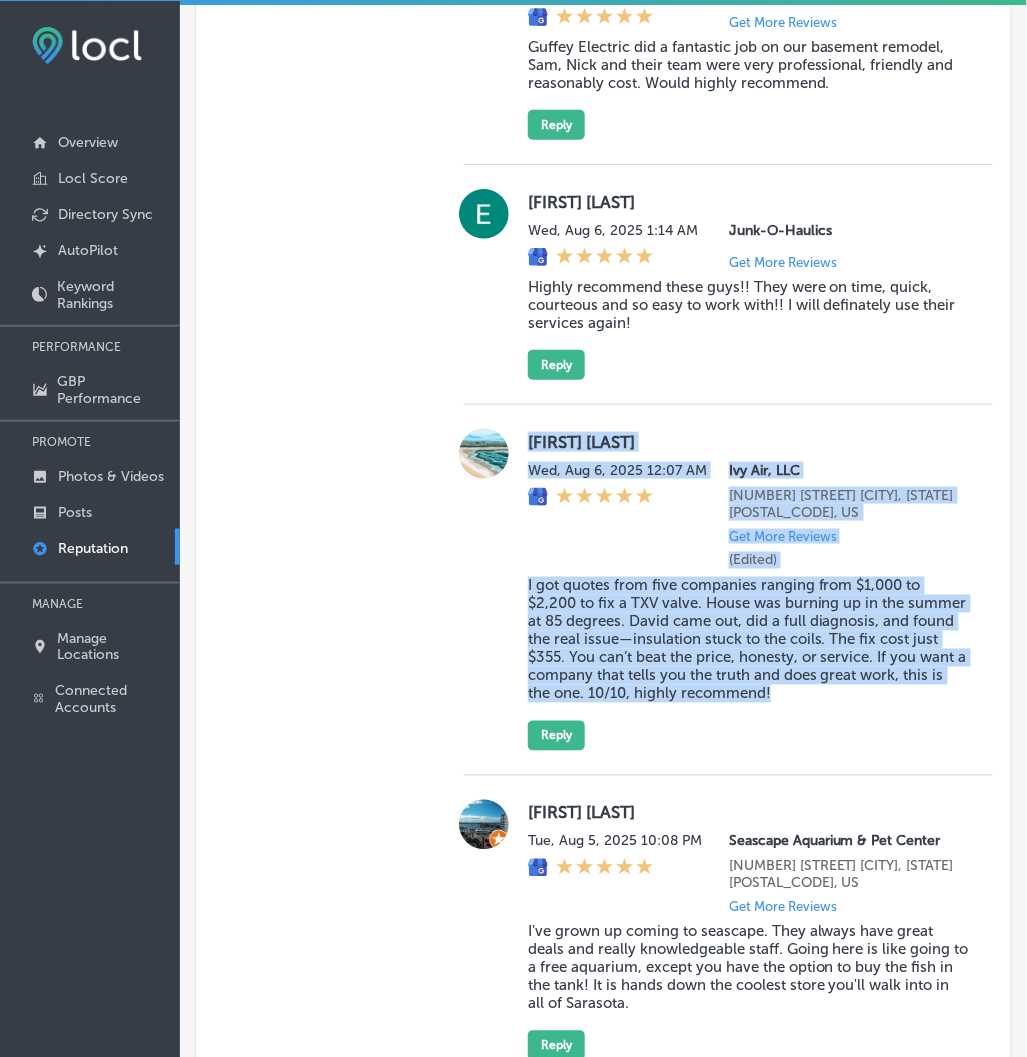 drag, startPoint x: 521, startPoint y: 517, endPoint x: 871, endPoint y: 783, distance: 439.60892 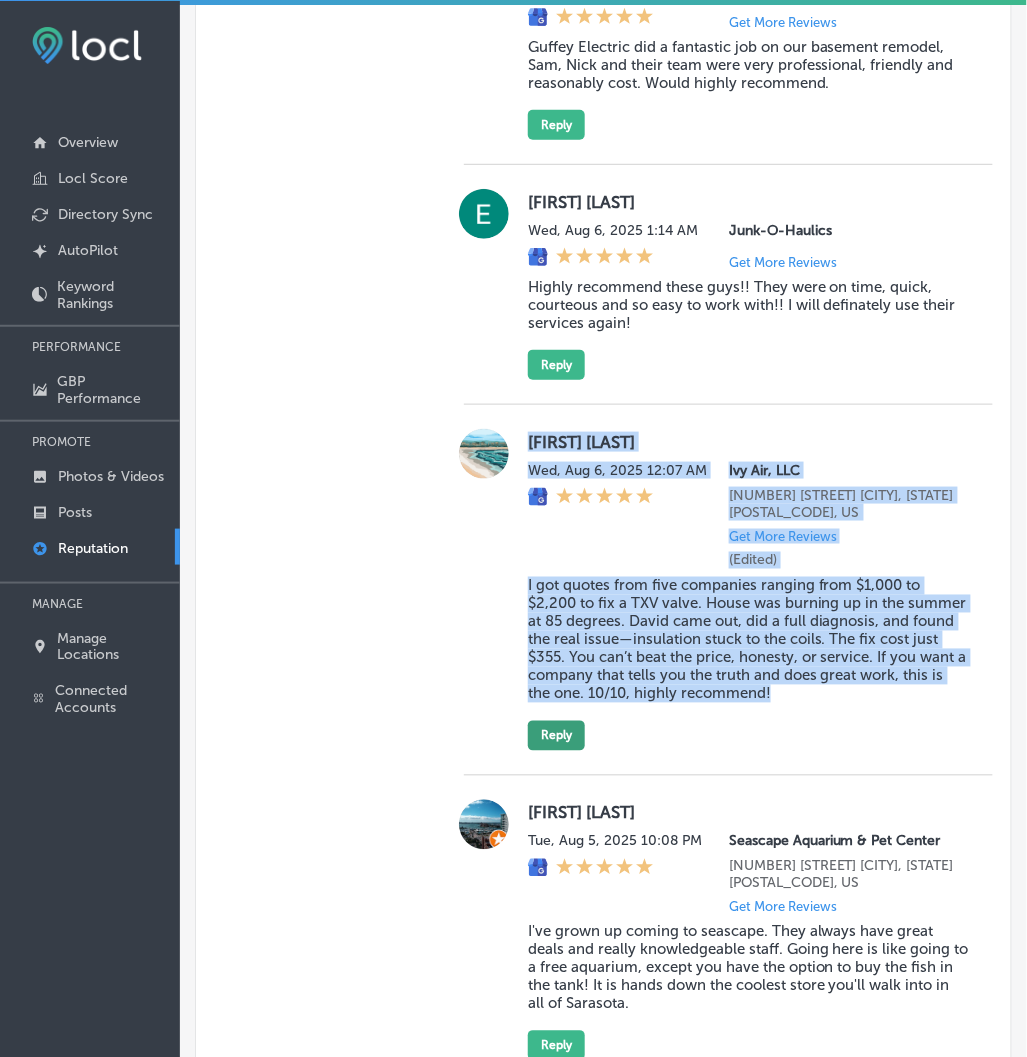 click on "Reply" at bounding box center [556, 736] 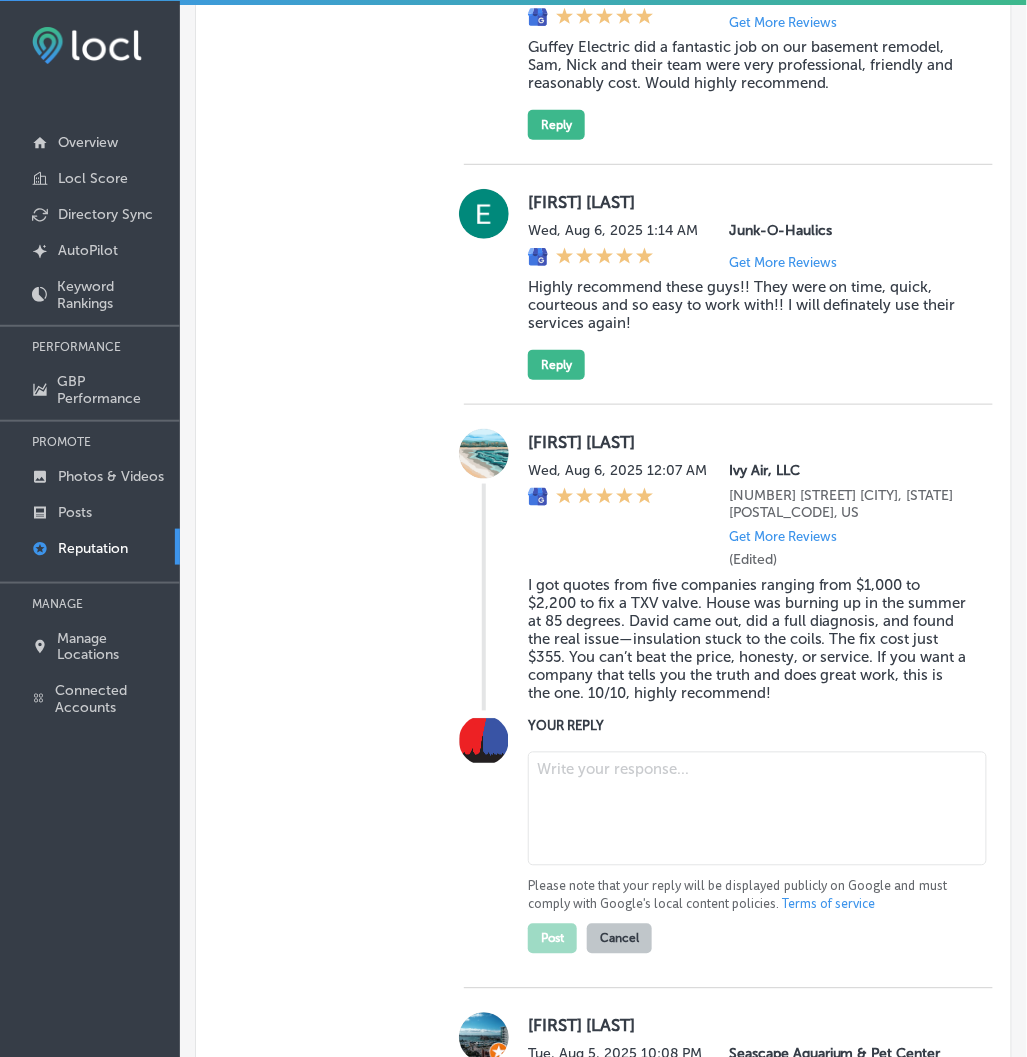 click at bounding box center (757, 809) 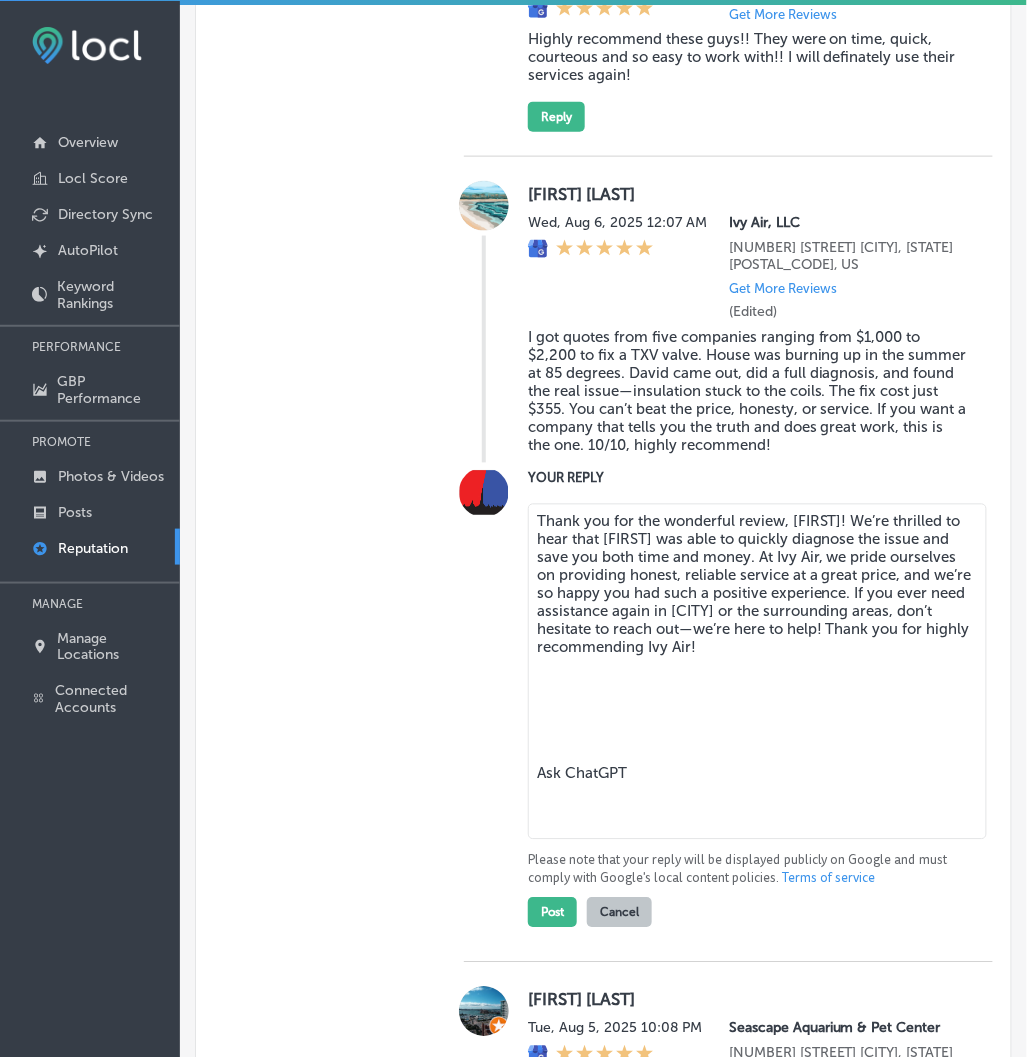 scroll, scrollTop: 3056, scrollLeft: 0, axis: vertical 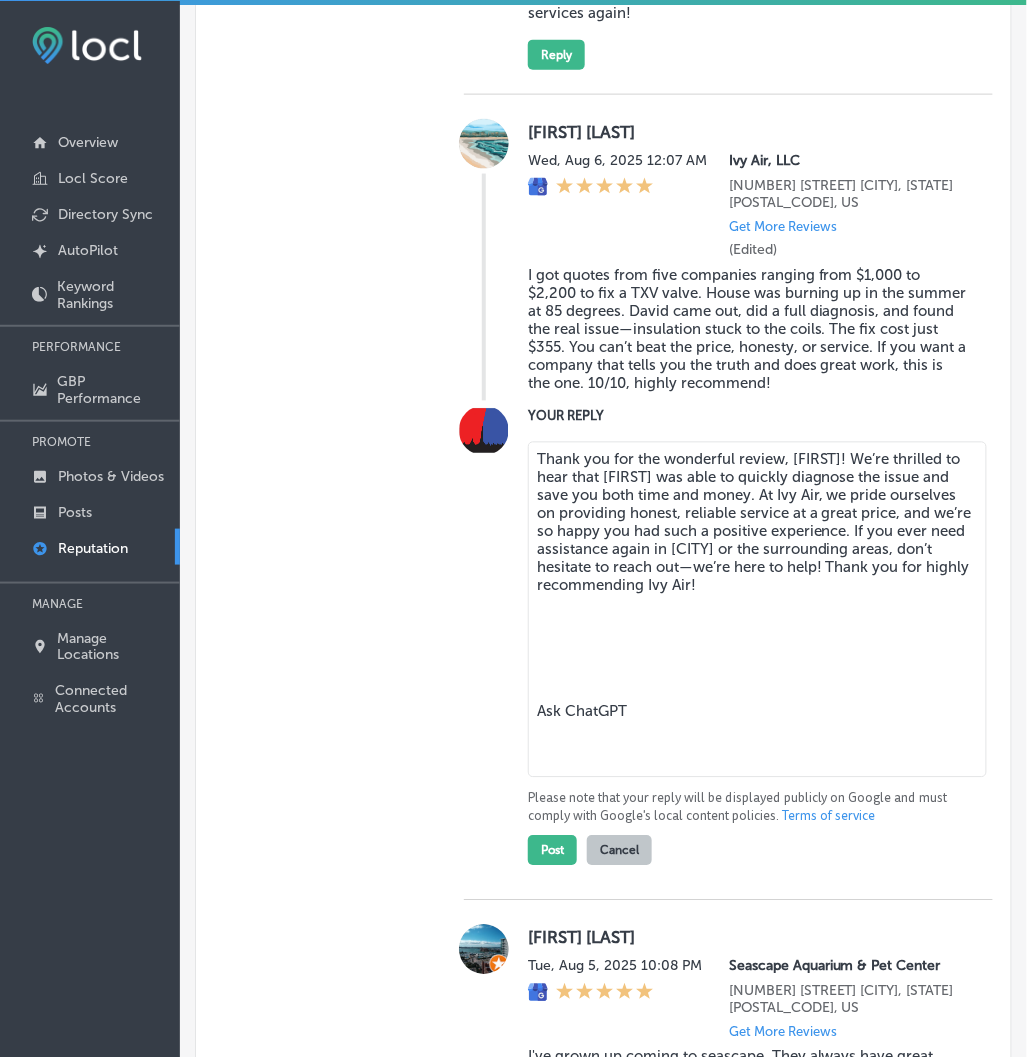 click on "Thank you for the wonderful review, [FIRST]! We’re thrilled to hear that [FIRST] was able to quickly diagnose the issue and save you both time and money. At Ivy Air, we pride ourselves on providing honest, reliable service at a great price, and we’re so happy you had such a positive experience. If you ever need assistance again in [CITY] or the surrounding areas, don’t hesitate to reach out—we’re here to help! Thank you for highly recommending Ivy Air!
Ask ChatGPT" at bounding box center [757, 610] 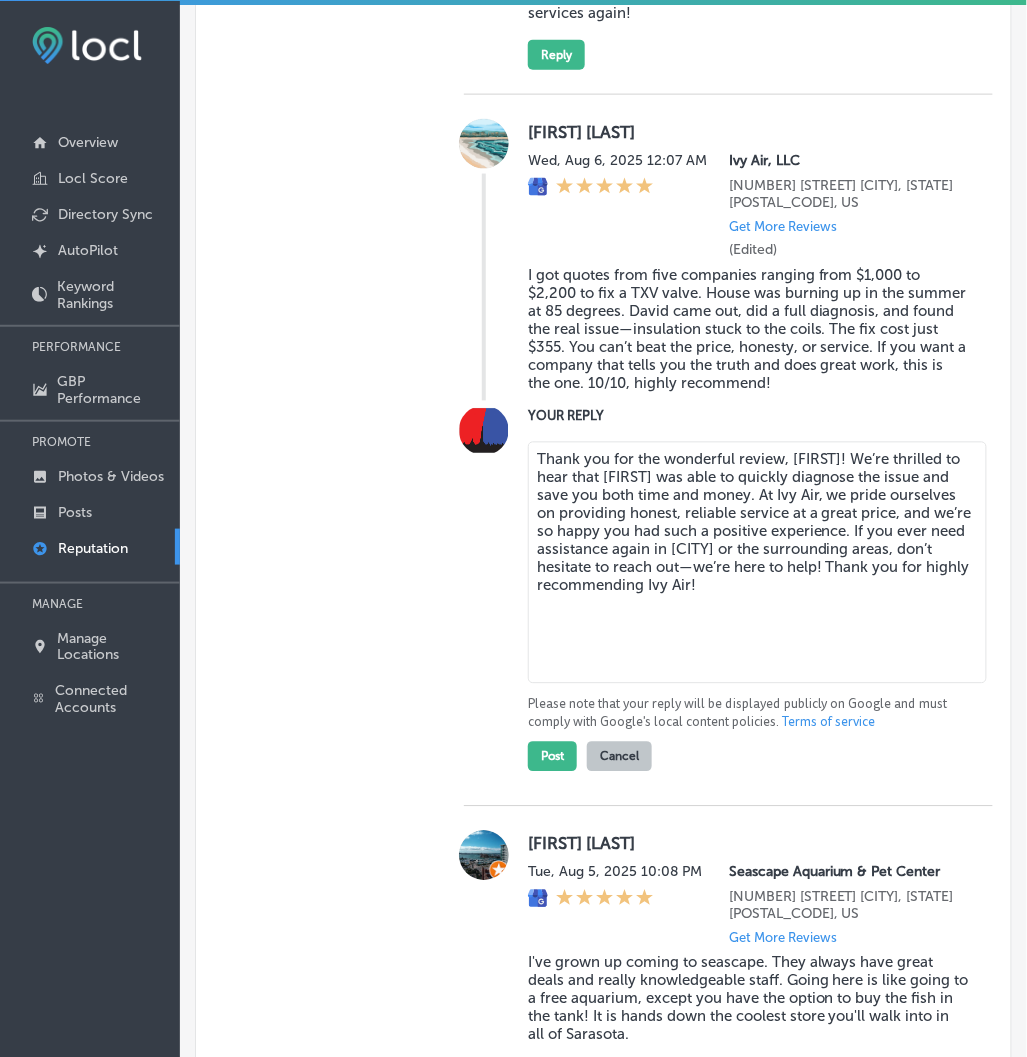 click on "Thank you for the wonderful review, [FIRST]! We’re thrilled to hear that [FIRST] was able to quickly diagnose the issue and save you both time and money. At Ivy Air, we pride ourselves on providing honest, reliable service at a great price, and we’re so happy you had such a positive experience. If you ever need assistance again in [CITY] or the surrounding areas, don’t hesitate to reach out—we’re here to help! Thank you for highly recommending Ivy Air!" at bounding box center (757, 563) 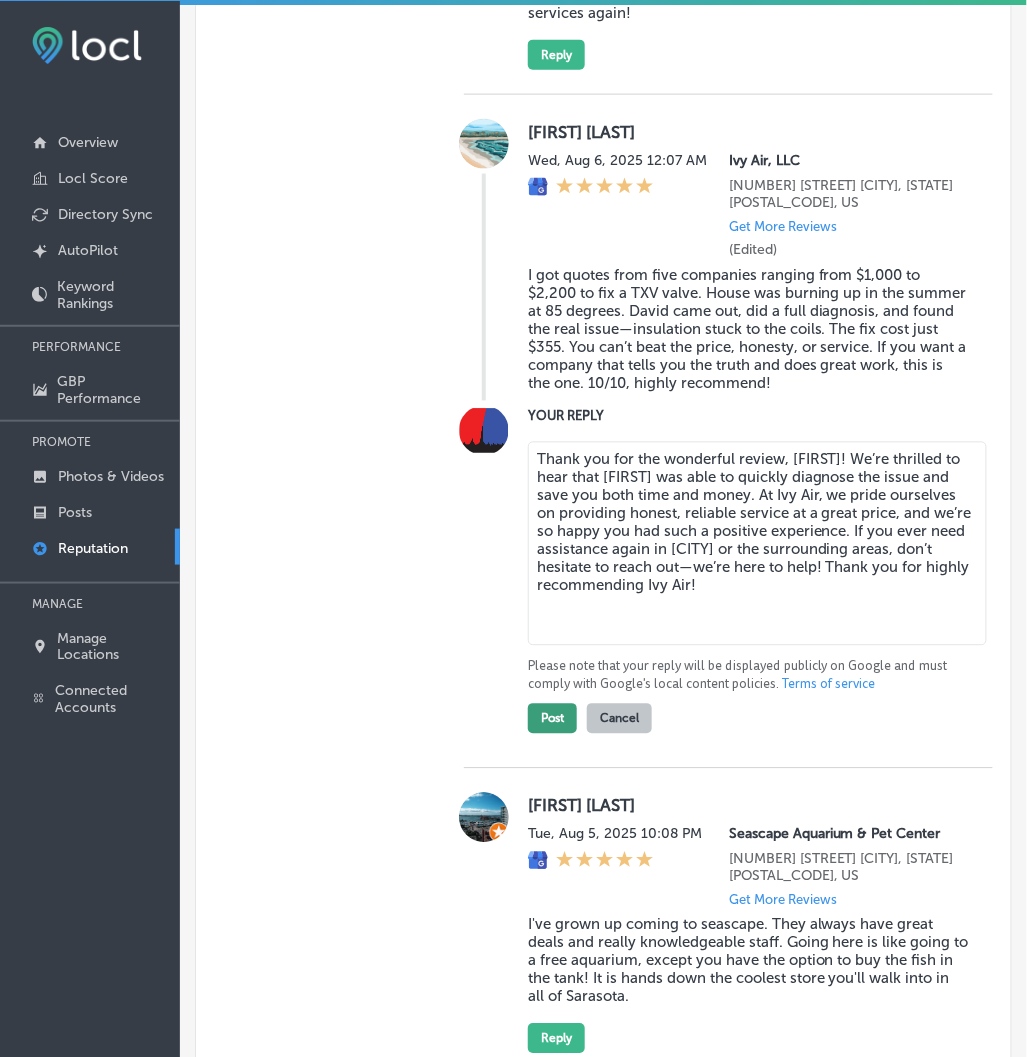 type on "Thank you for the wonderful review, [FIRST]! We’re thrilled to hear that [FIRST] was able to quickly diagnose the issue and save you both time and money. At Ivy Air, we pride ourselves on providing honest, reliable service at a great price, and we’re so happy you had such a positive experience. If you ever need assistance again in [CITY] or the surrounding areas, don’t hesitate to reach out—we’re here to help! Thank you for highly recommending Ivy Air!" 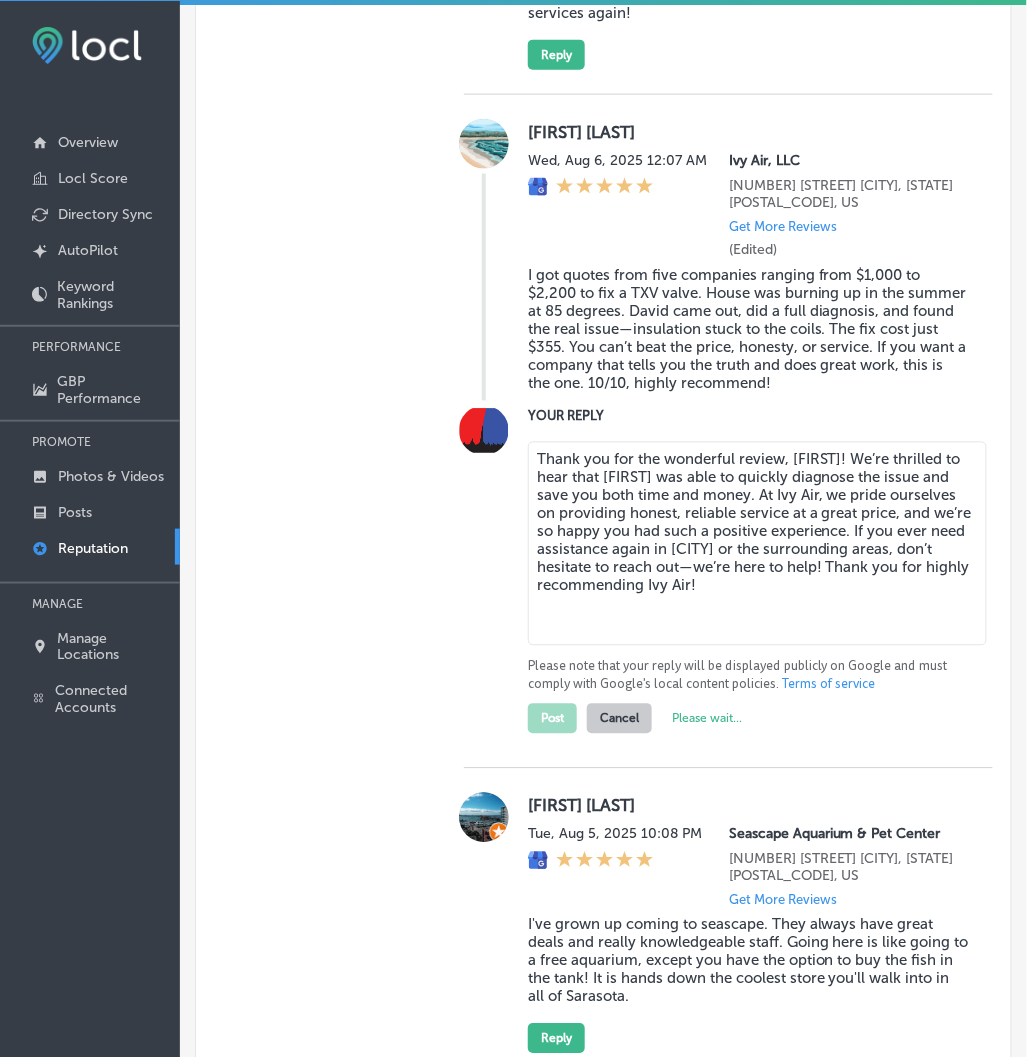 type on "x" 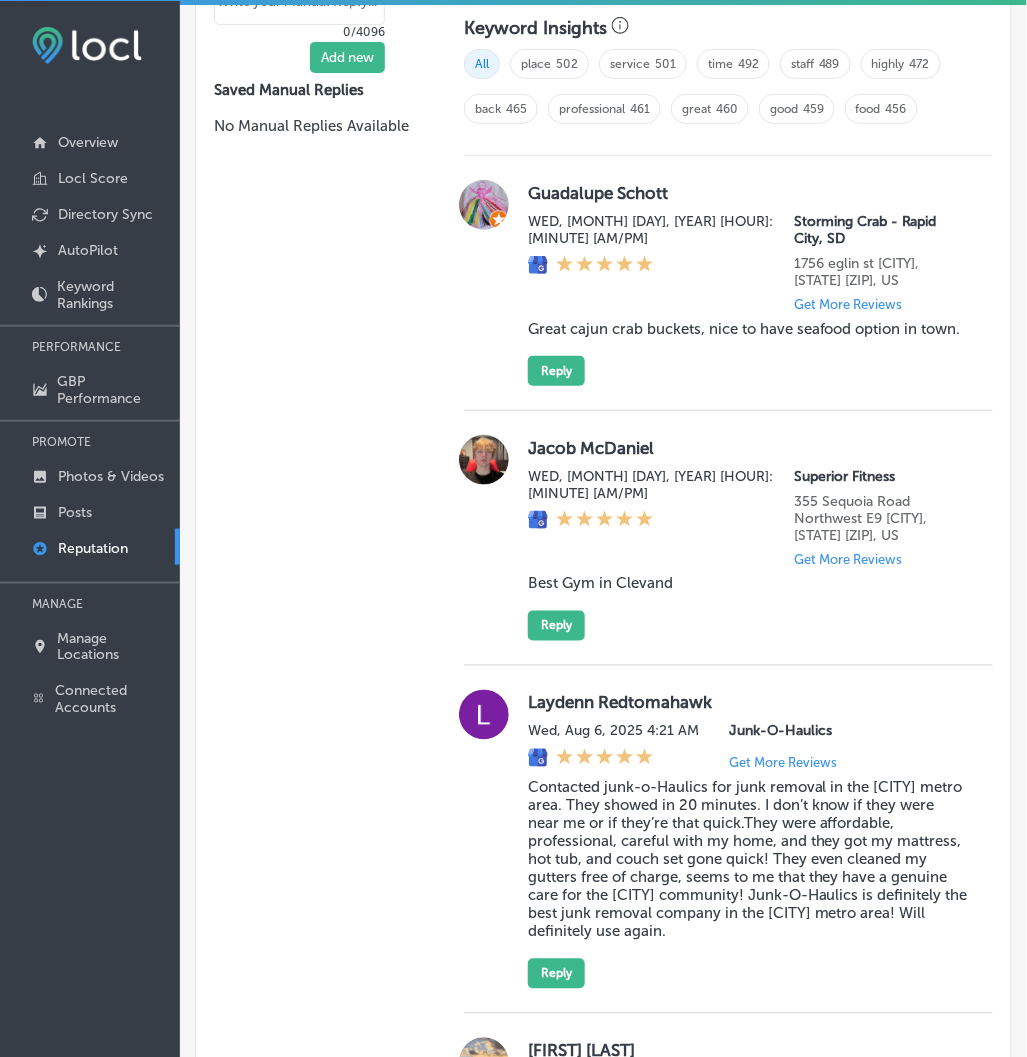 scroll, scrollTop: 1390, scrollLeft: 0, axis: vertical 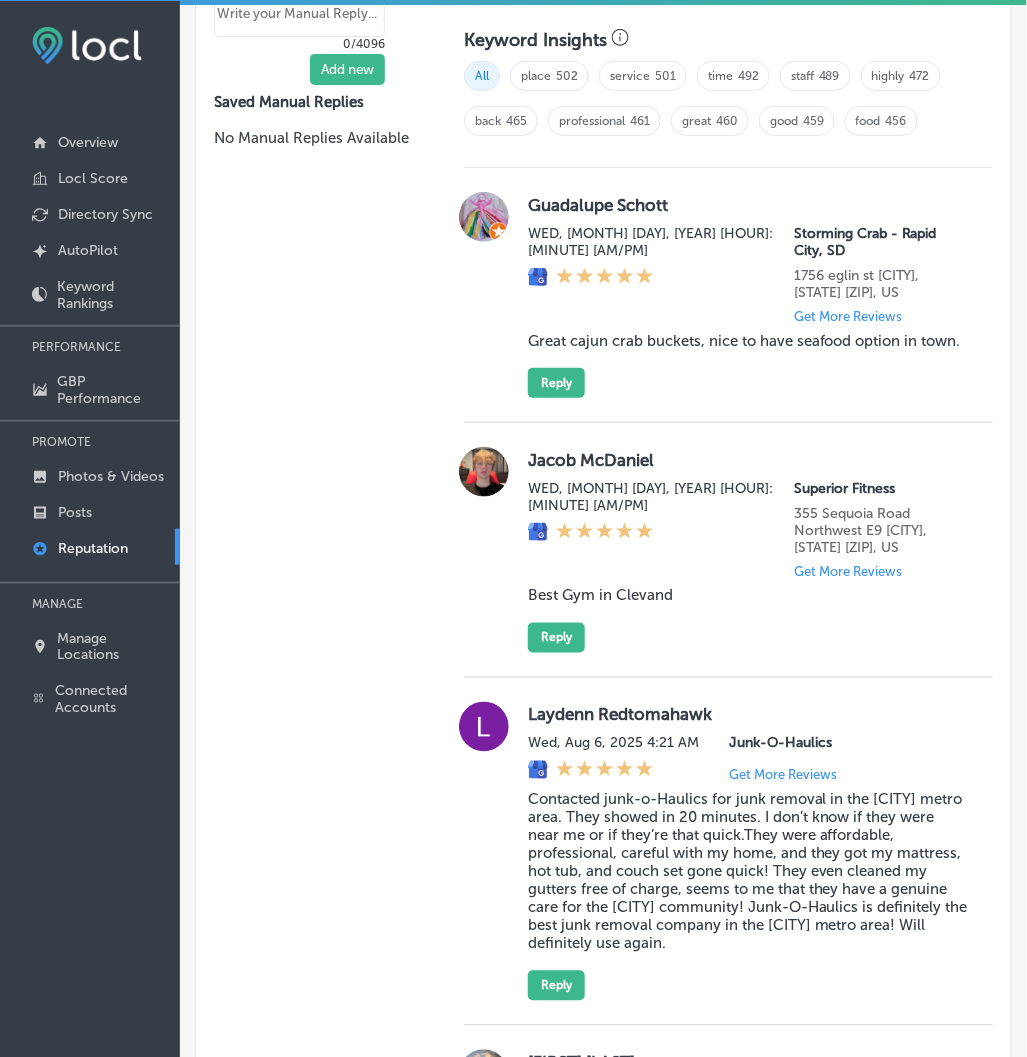click on "Jacob McDaniel   Wed, Aug 6, 2025 4:27 AM Superior Fitness 355 Sequoia Road Northwest E9 [CITY], [STATE] [ZIP], US Get More Reviews Best Gym in Clevand Reply" at bounding box center [728, 550] 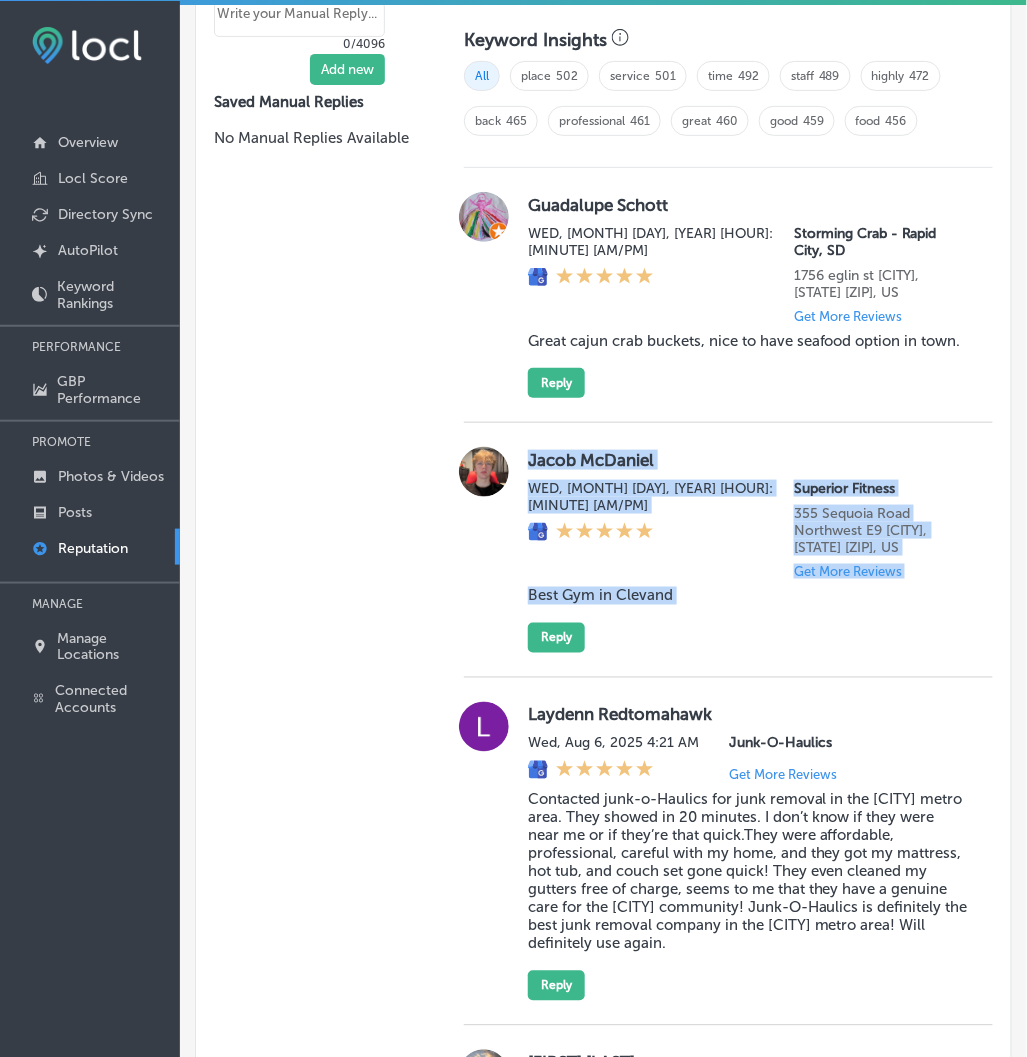 drag, startPoint x: 520, startPoint y: 441, endPoint x: 912, endPoint y: 600, distance: 423.01892 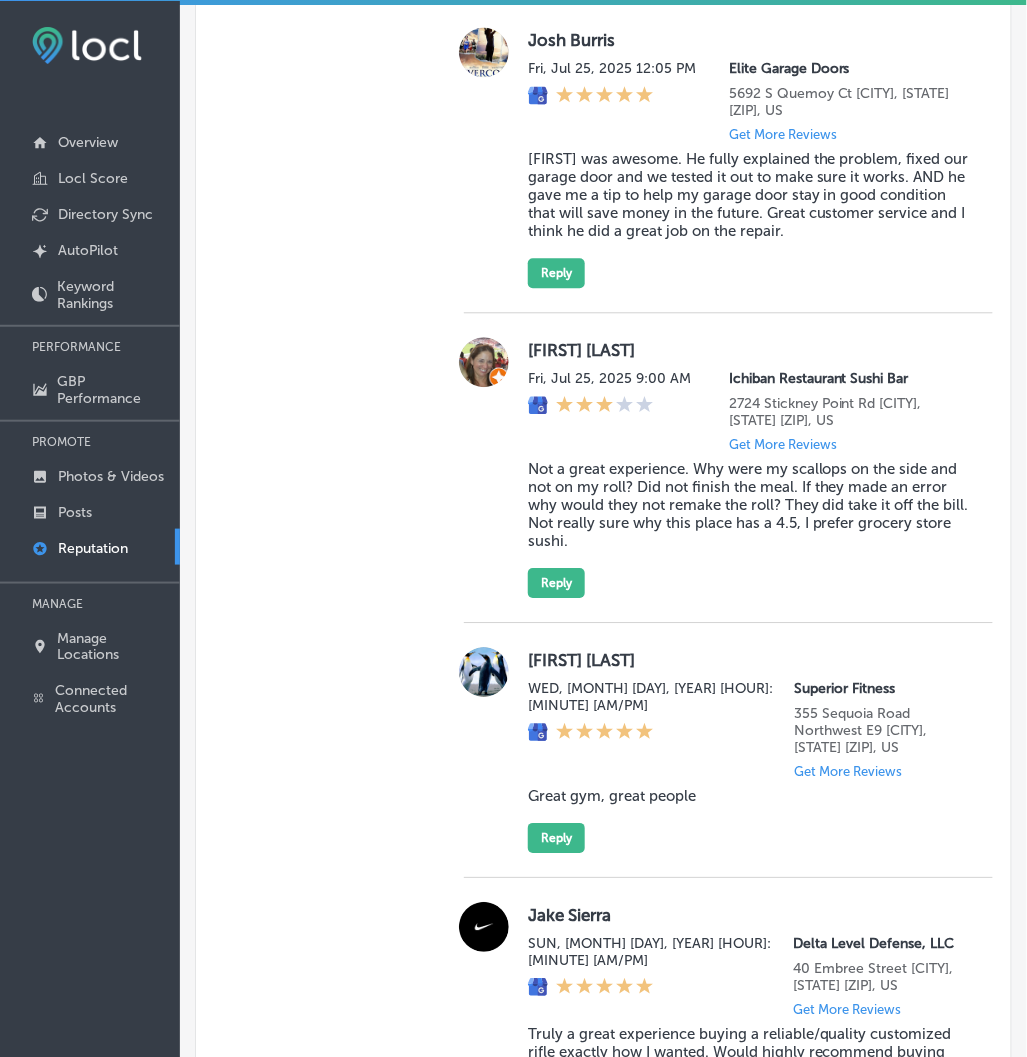 scroll, scrollTop: 5945, scrollLeft: 0, axis: vertical 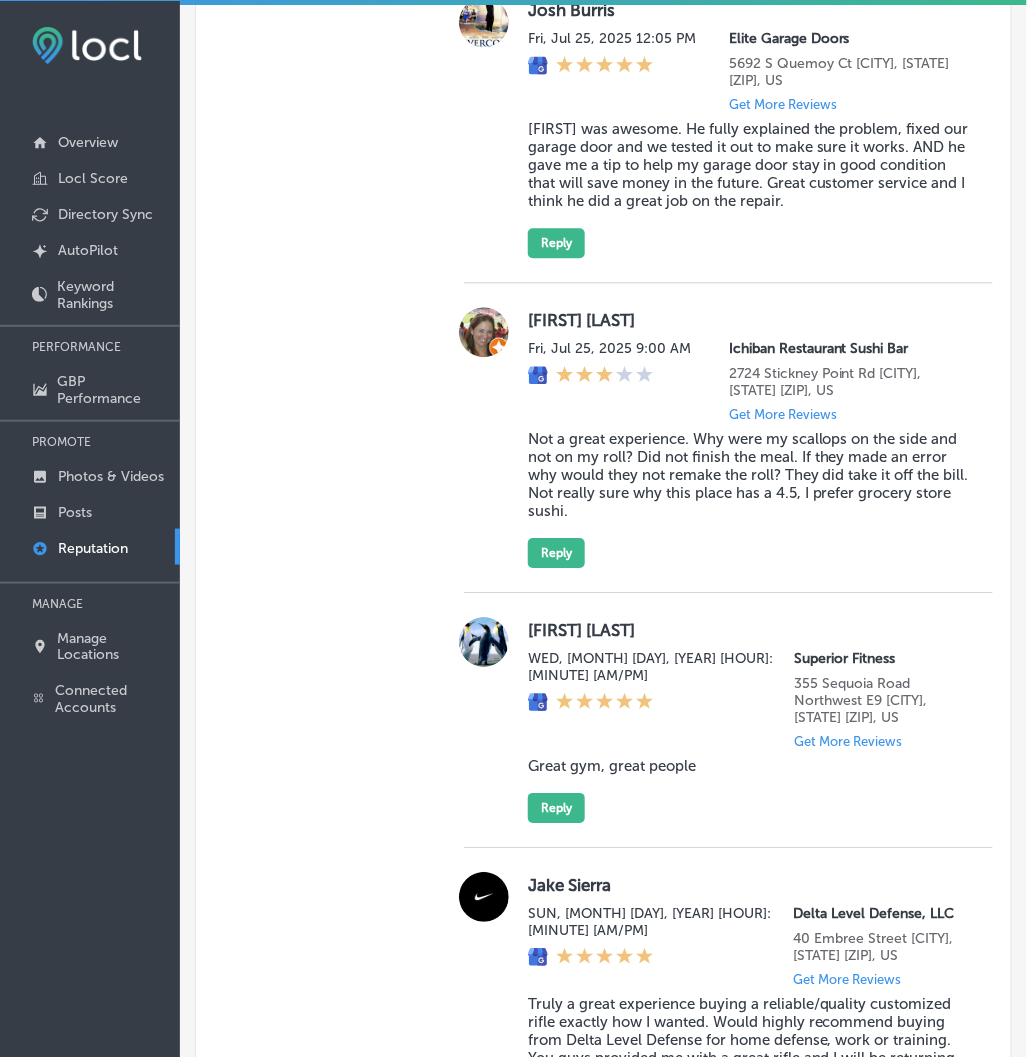 click on "[FIRST] [LAST]" at bounding box center (748, 321) 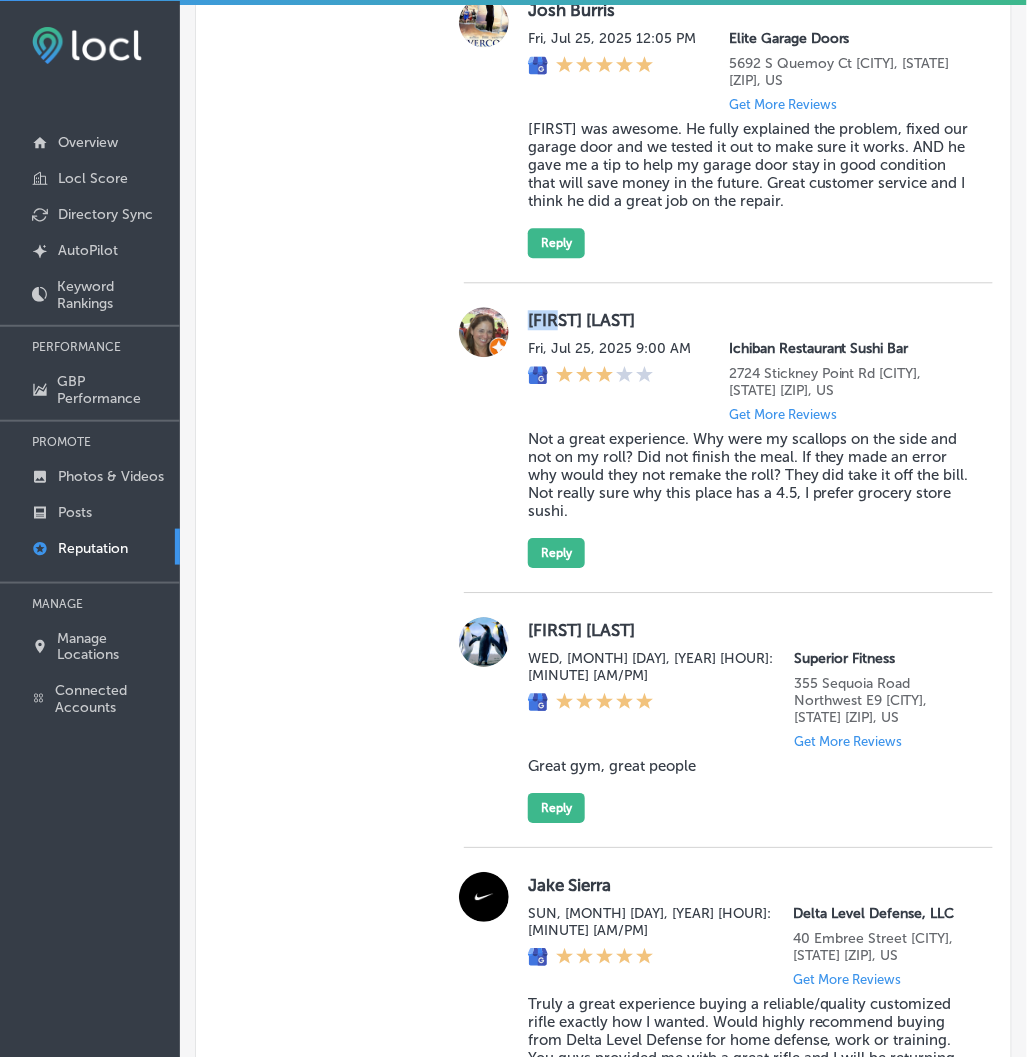 click on "[FIRST] [LAST]" at bounding box center [748, 321] 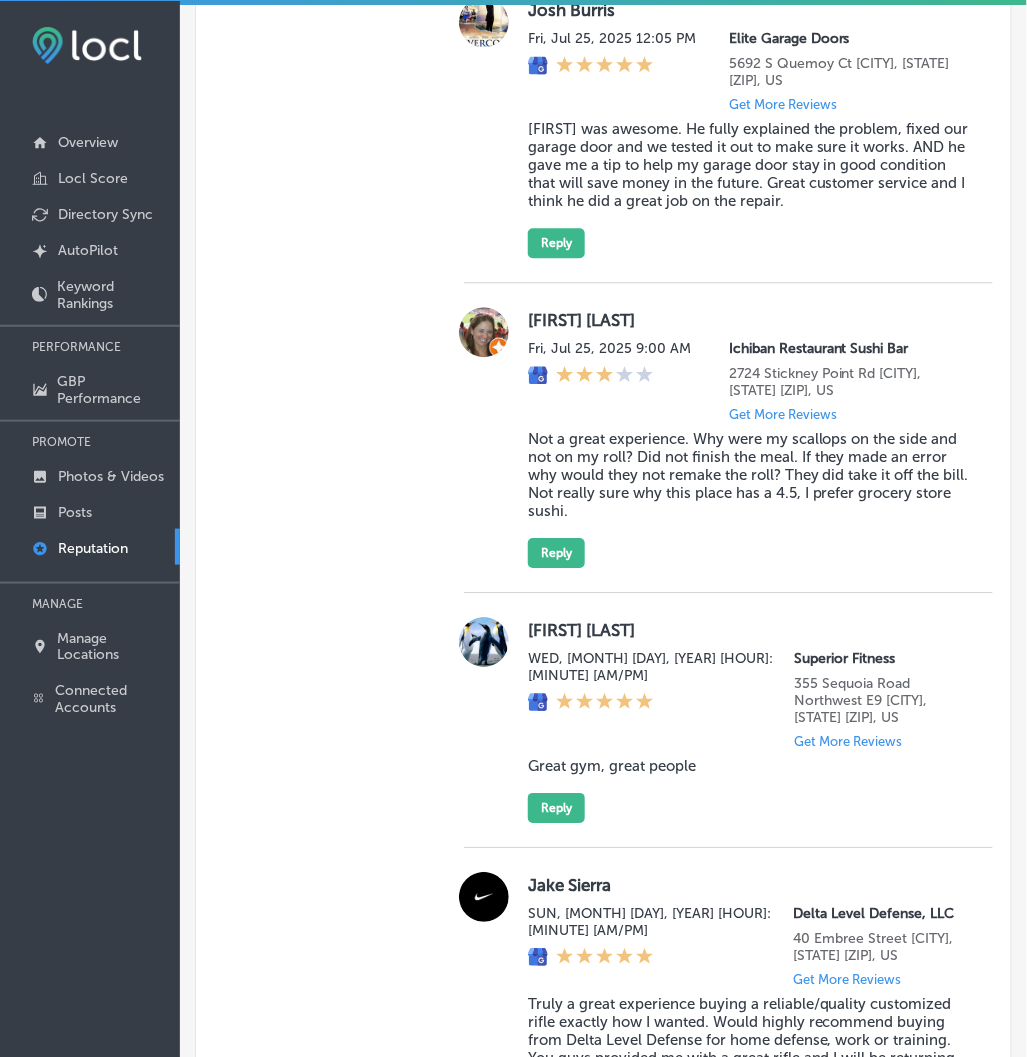 click on "Lisa Obser   Fri, Jul 25, 2025 9:00 AM Ichiban Restaurant Sushi Bar 2724 Stickney Point Rd [CITY], [STATE] [ZIP], US Get More Reviews Not a great experience. Why were my scallops on the side and  not on my roll? Did not  finish the meal.  If they made an error why would they not remake the roll? They did take it off the bill.  Not really sure why this place has a 4.5, I prefer grocery store sushi. Reply" at bounding box center (728, 439) 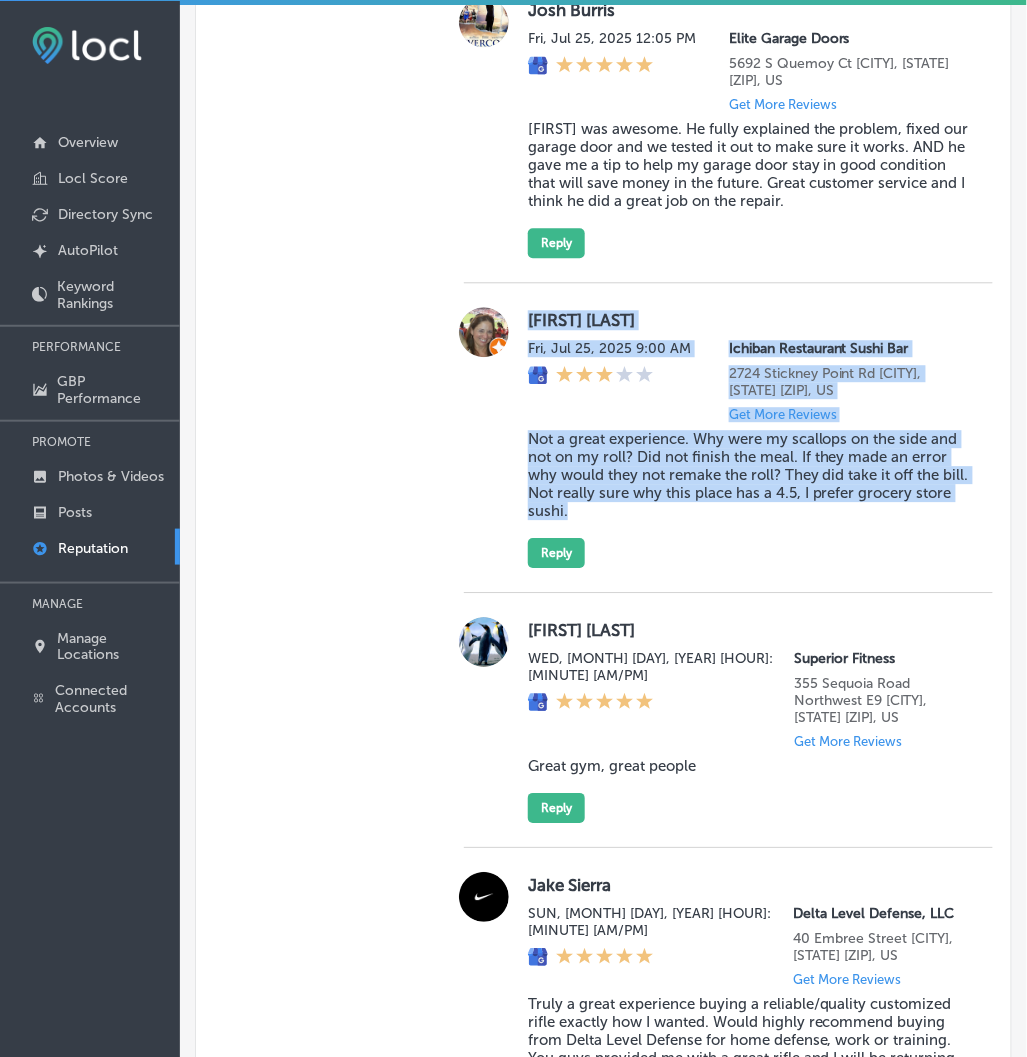 drag, startPoint x: 518, startPoint y: 505, endPoint x: 856, endPoint y: 700, distance: 390.2166 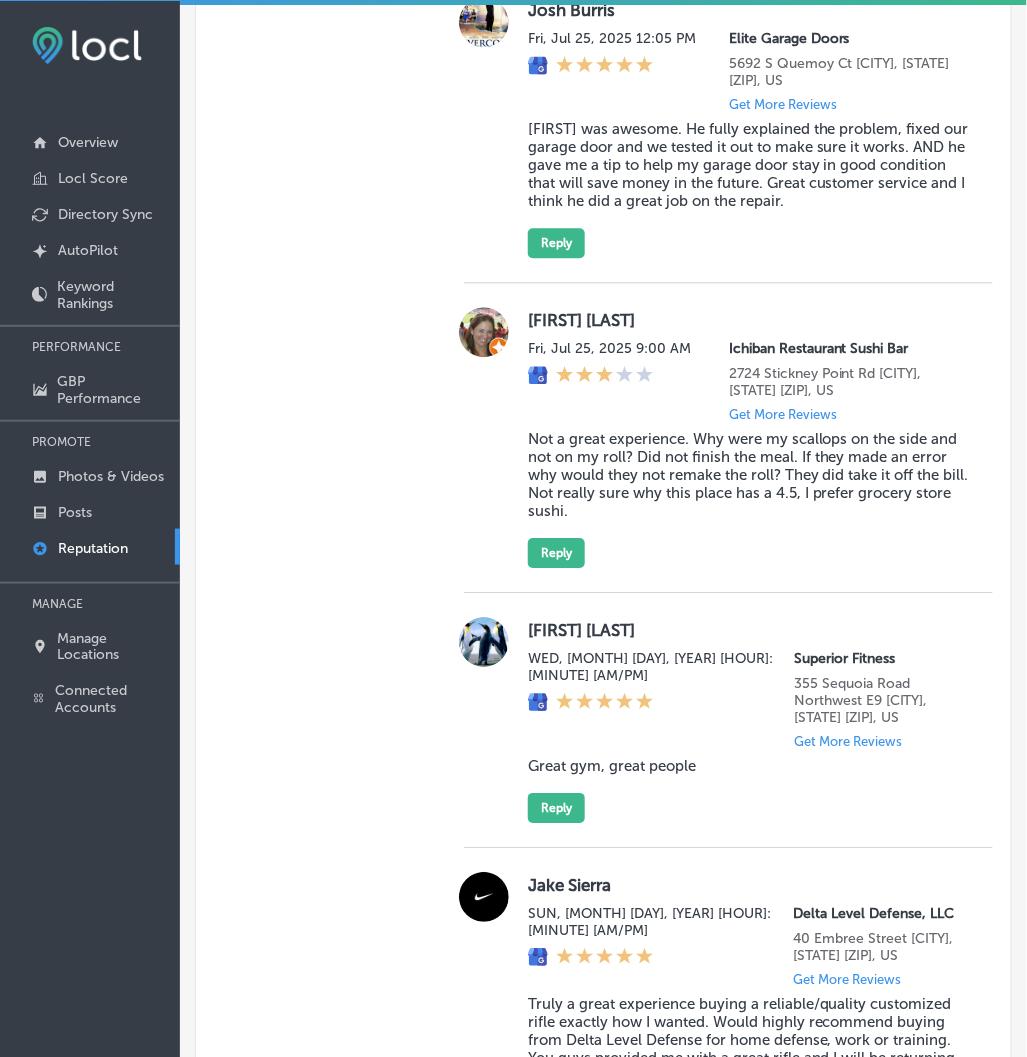 click on "[FIRST] [LAST]" at bounding box center [748, 321] 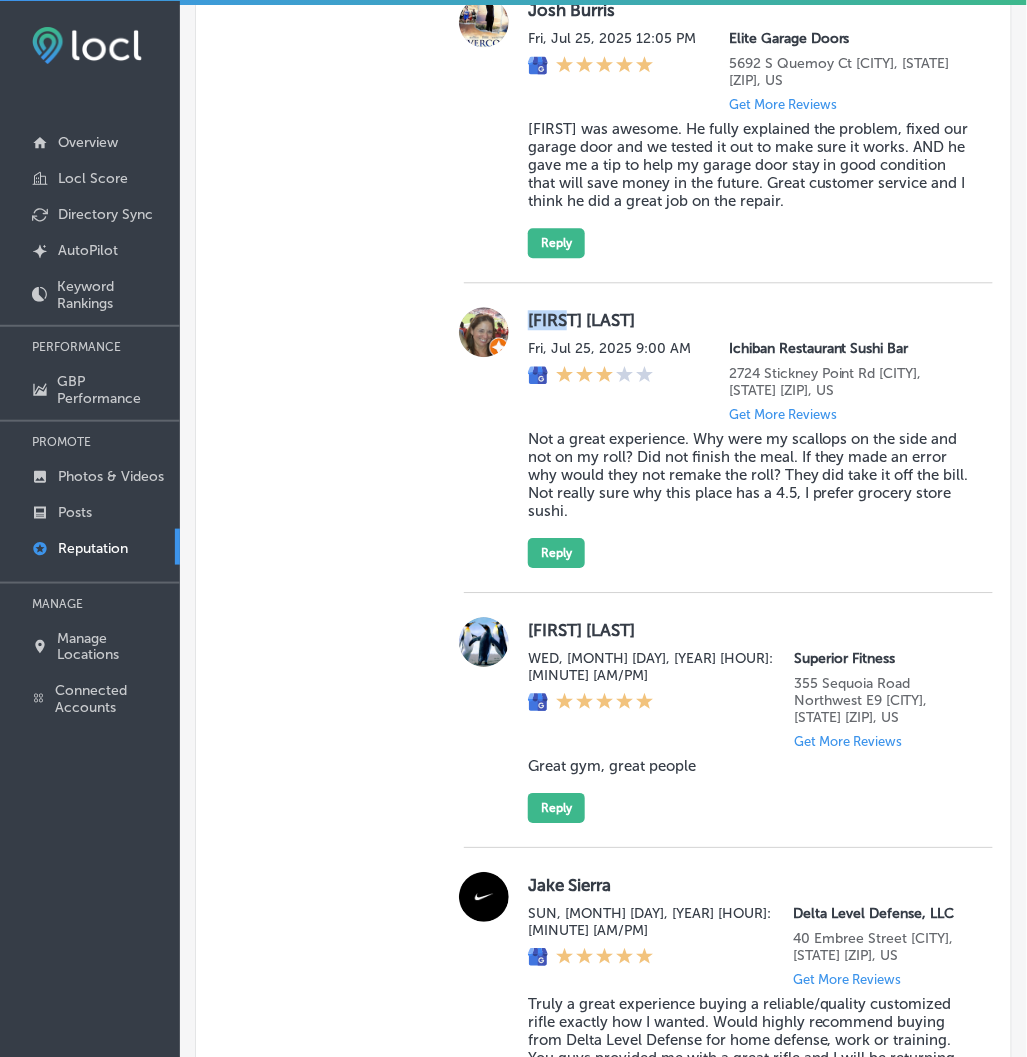 click on "[FIRST] [LAST]" at bounding box center (748, 321) 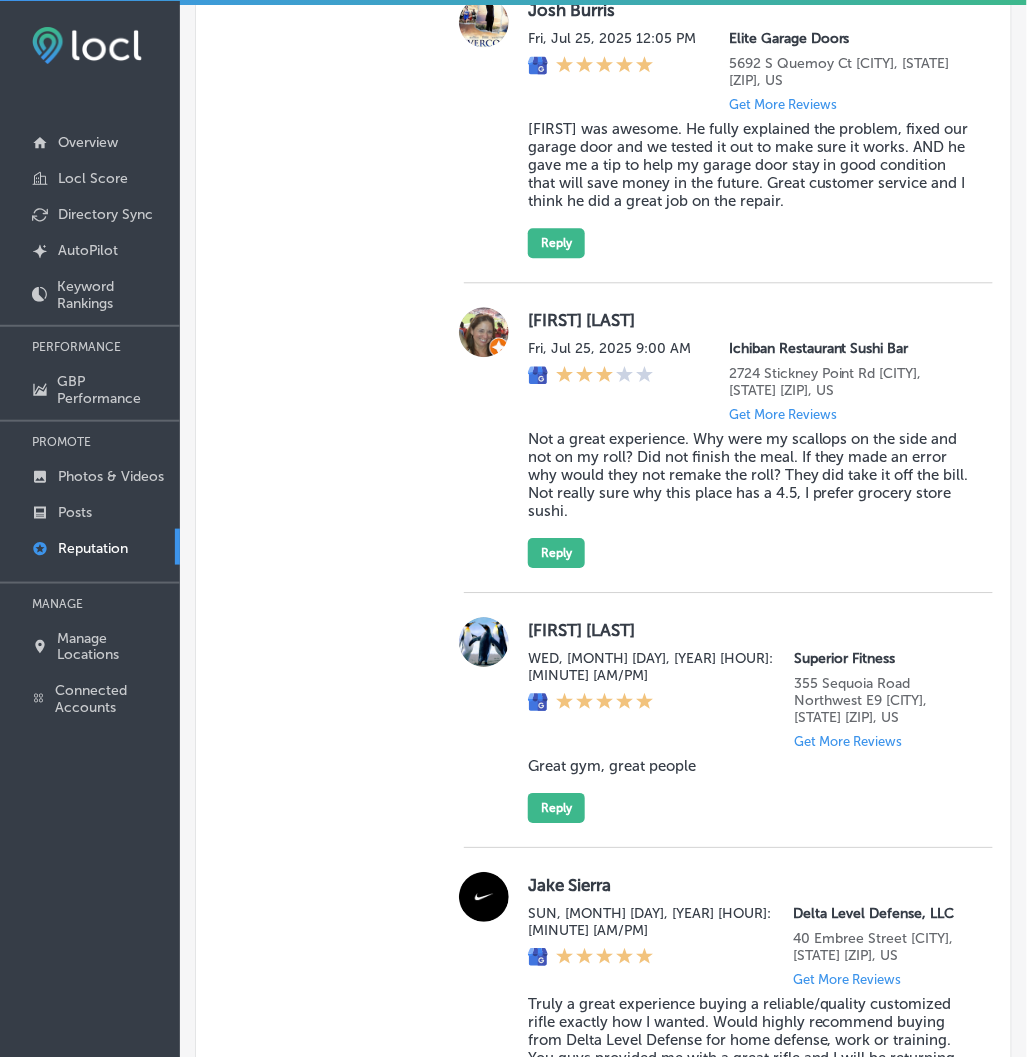 click on "Lisa Obser   Fri, Jul 25, 2025 9:00 AM Ichiban Restaurant Sushi Bar 2724 Stickney Point Rd [CITY], [STATE] [ZIP], US Get More Reviews Not a great experience. Why were my scallops on the side and  not on my roll? Did not  finish the meal.  If they made an error why would they not remake the roll? They did take it off the bill.  Not really sure why this place has a 4.5, I prefer grocery store sushi. Reply" at bounding box center (728, 439) 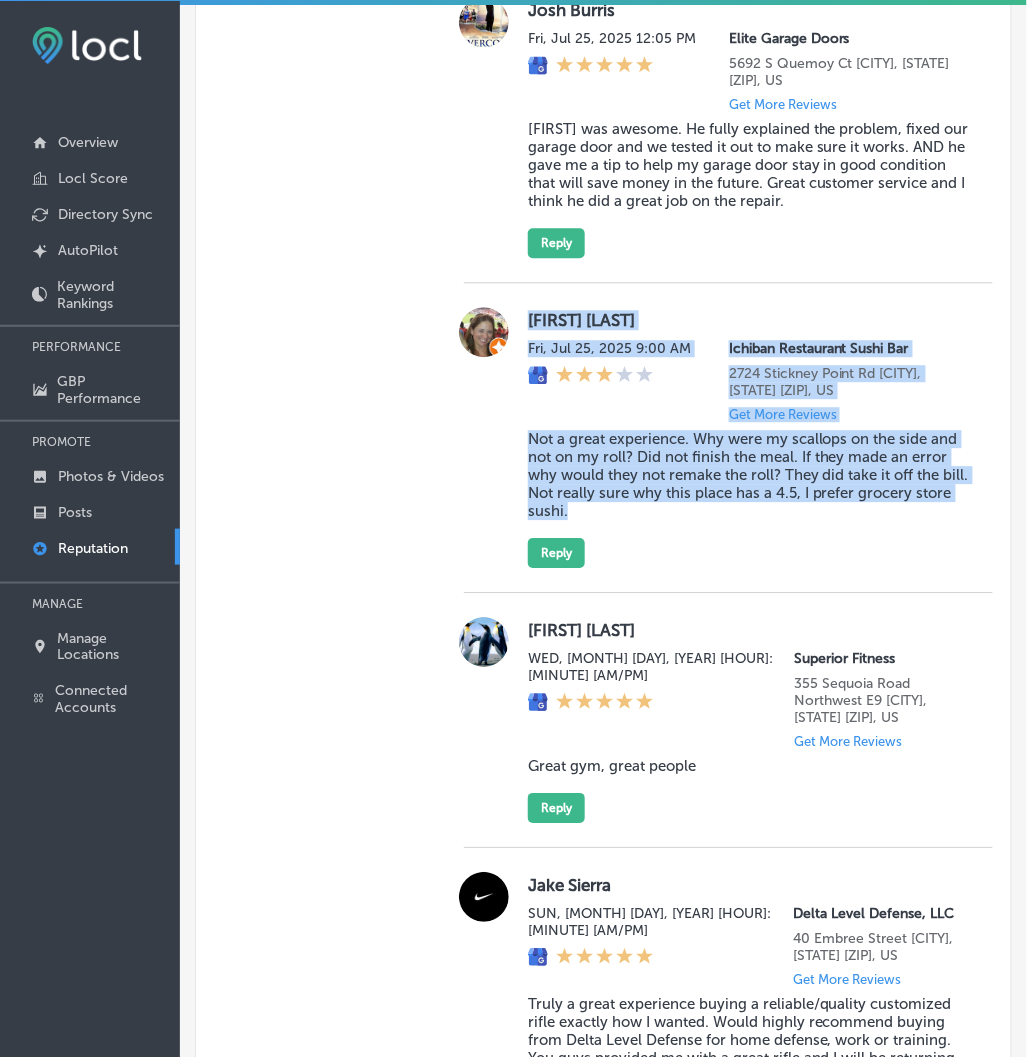 drag, startPoint x: 514, startPoint y: 503, endPoint x: 827, endPoint y: 702, distance: 370.9043 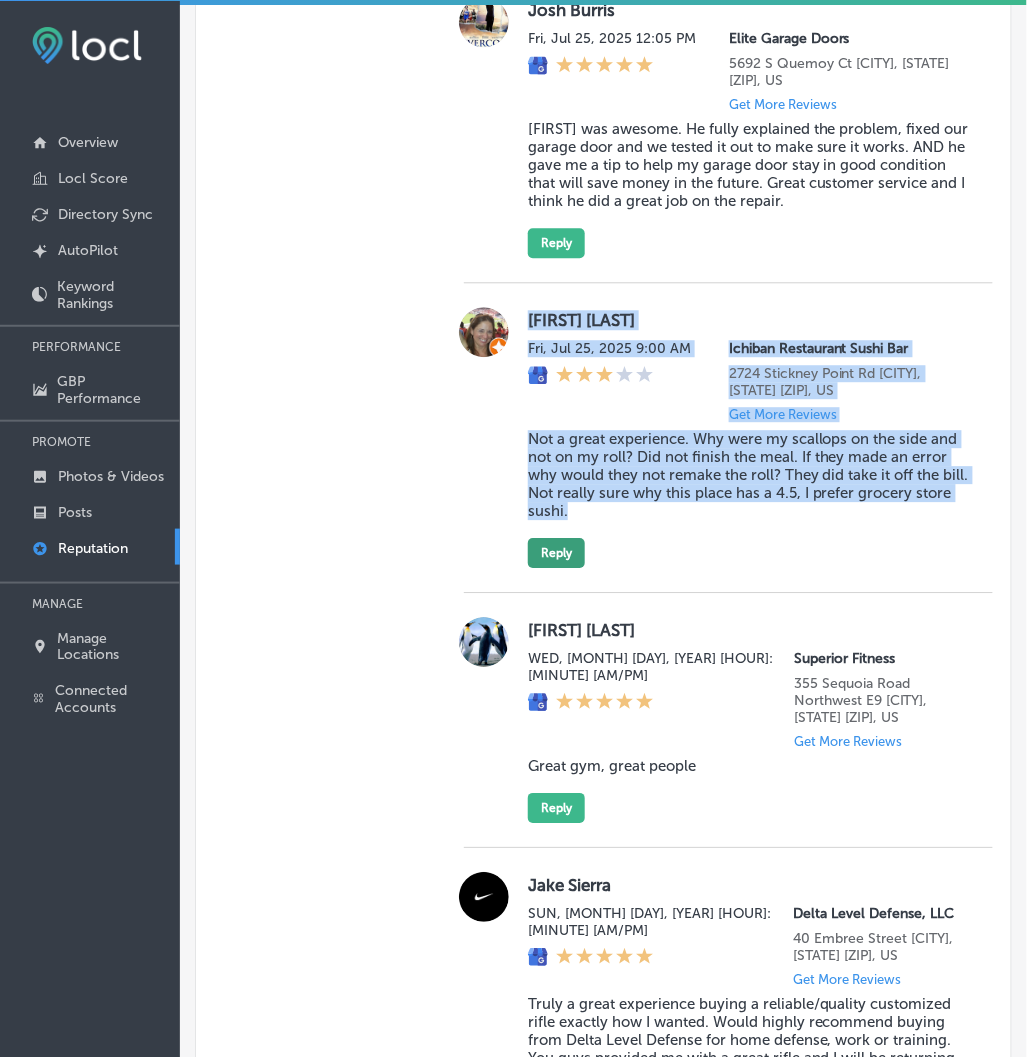 click on "Reply" at bounding box center [556, 554] 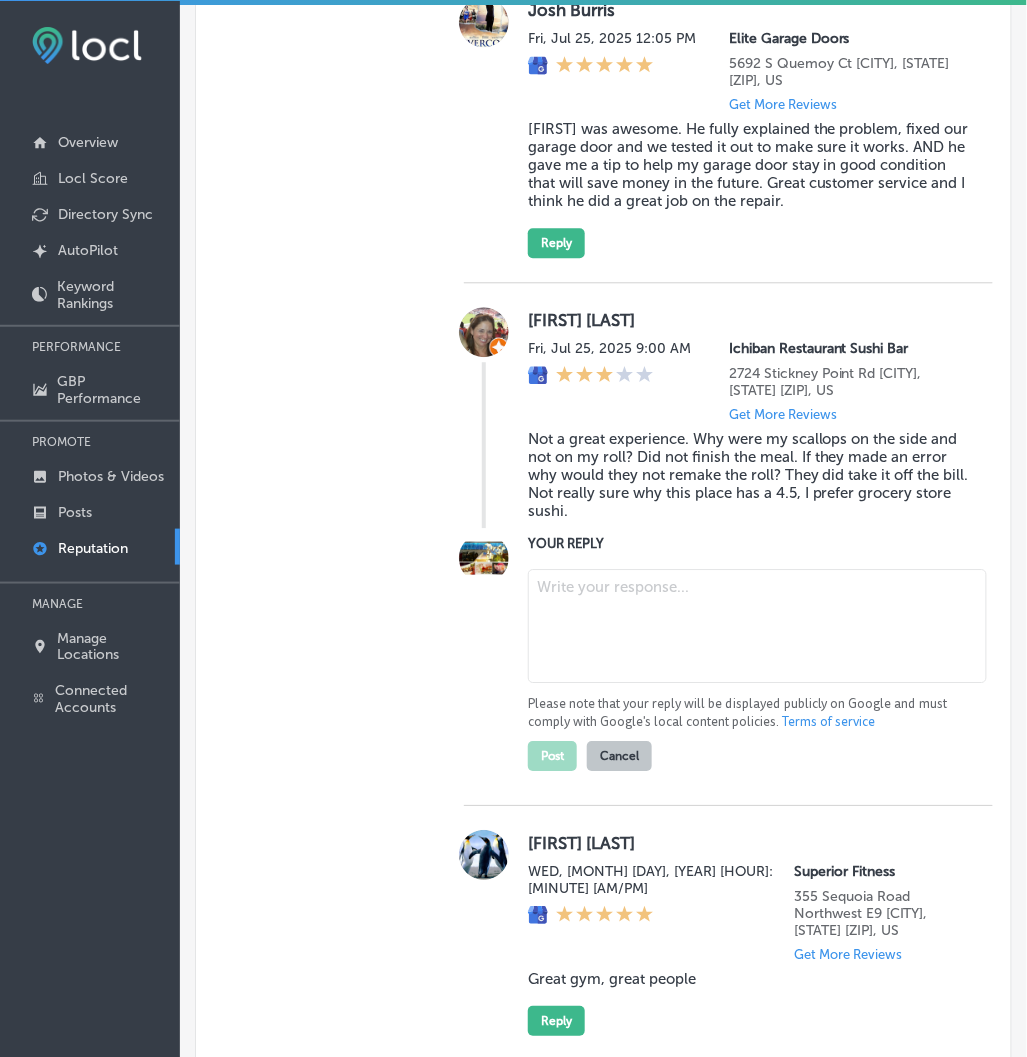 click at bounding box center [757, 627] 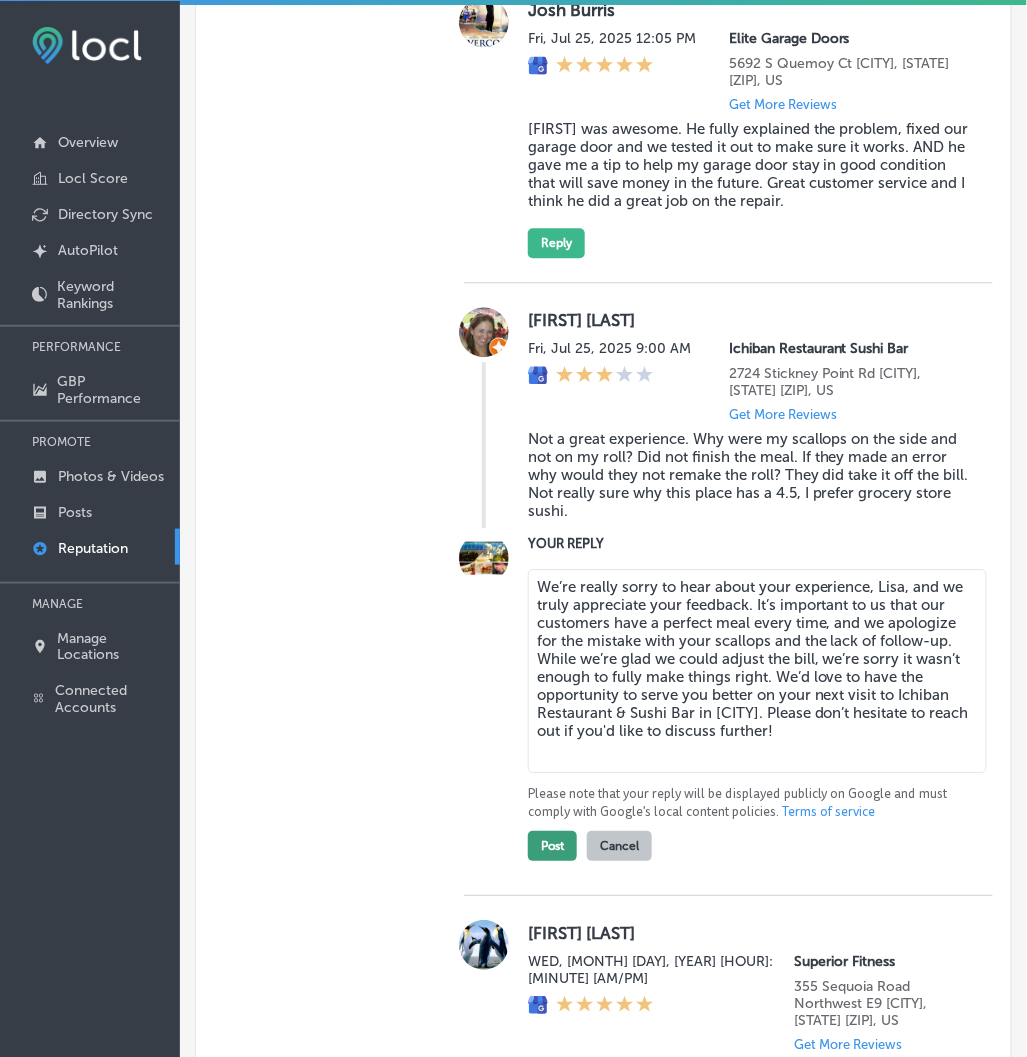 type on "We’re really sorry to hear about your experience, Lisa, and we truly appreciate your feedback. It’s important to us that our customers have a perfect meal every time, and we apologize for the mistake with your scallops and the lack of follow-up. While we’re glad we could adjust the bill, we’re sorry it wasn’t enough to fully make things right. We’d love to have the opportunity to serve you better on your next visit to Ichiban Restaurant & Sushi Bar in [CITY]. Please don’t hesitate to reach out if you'd like to discuss further!" 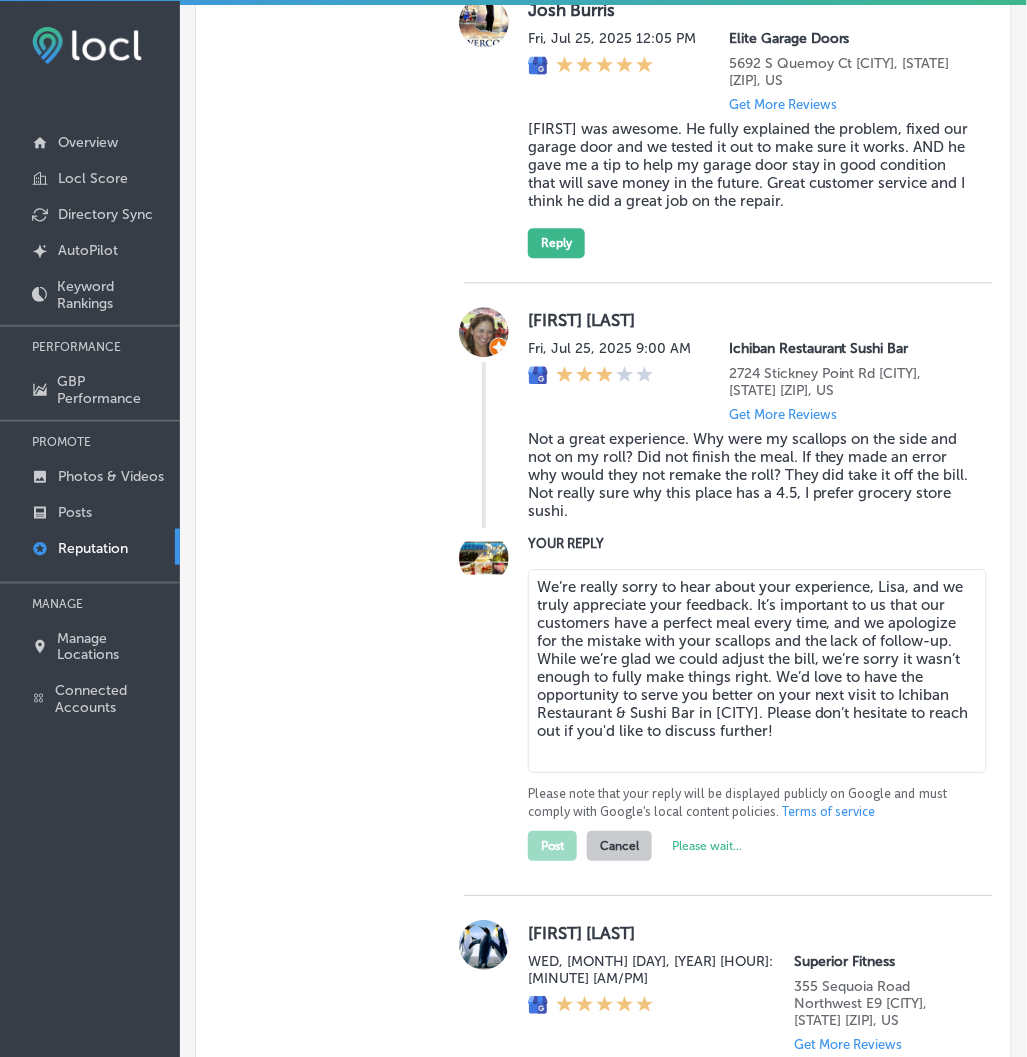 type on "x" 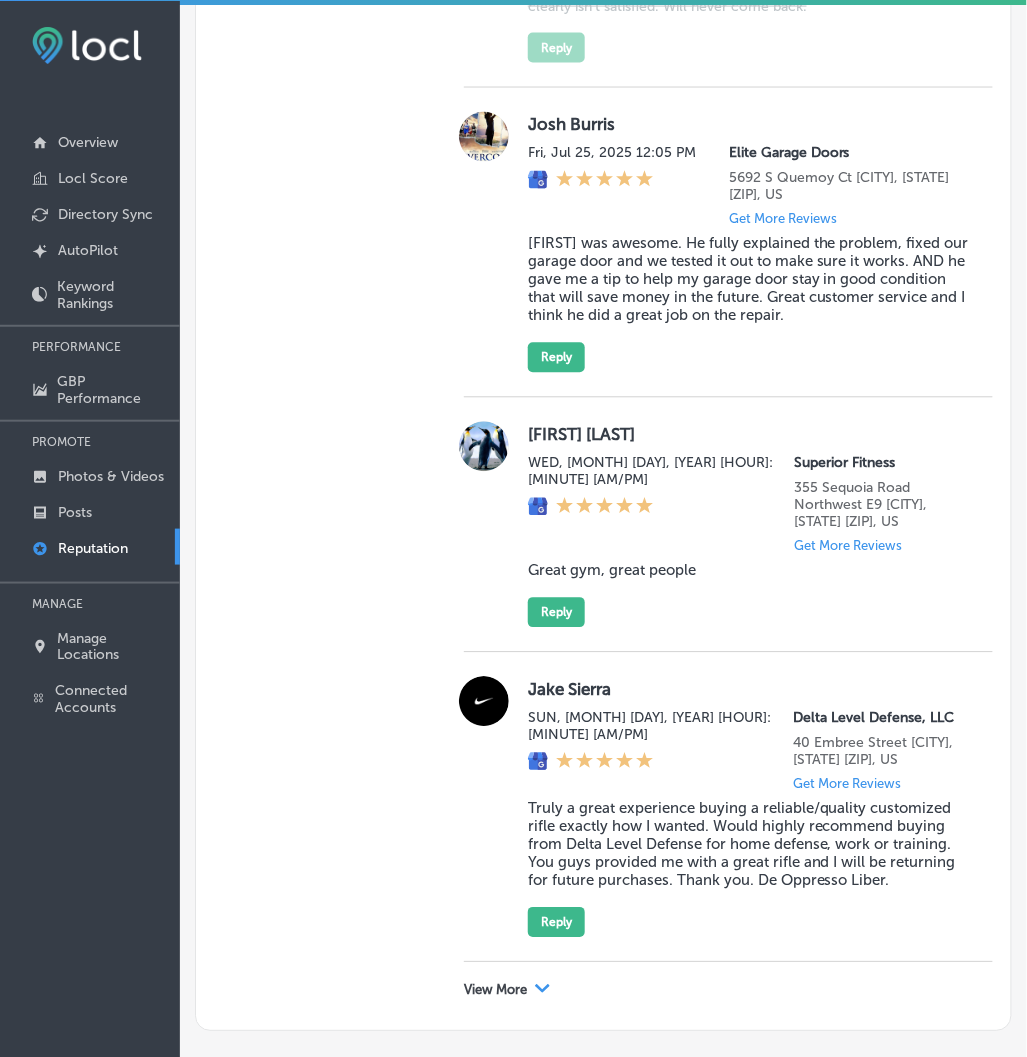 scroll, scrollTop: 6110, scrollLeft: 0, axis: vertical 